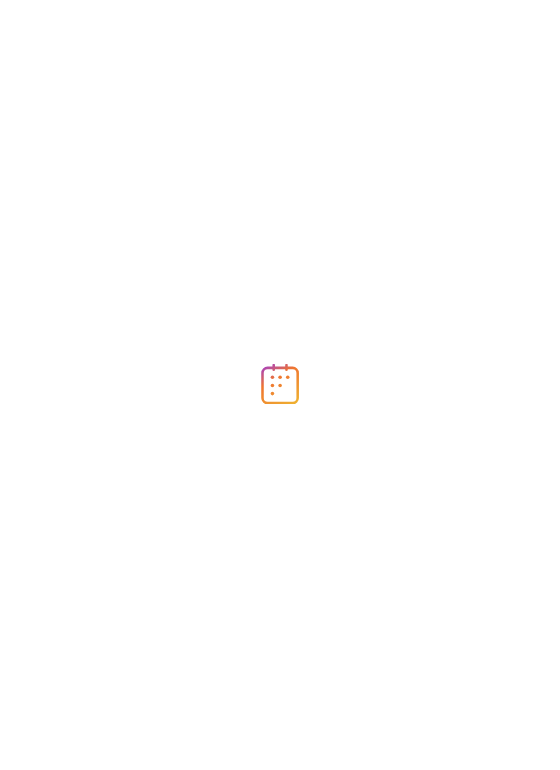 scroll, scrollTop: 0, scrollLeft: 0, axis: both 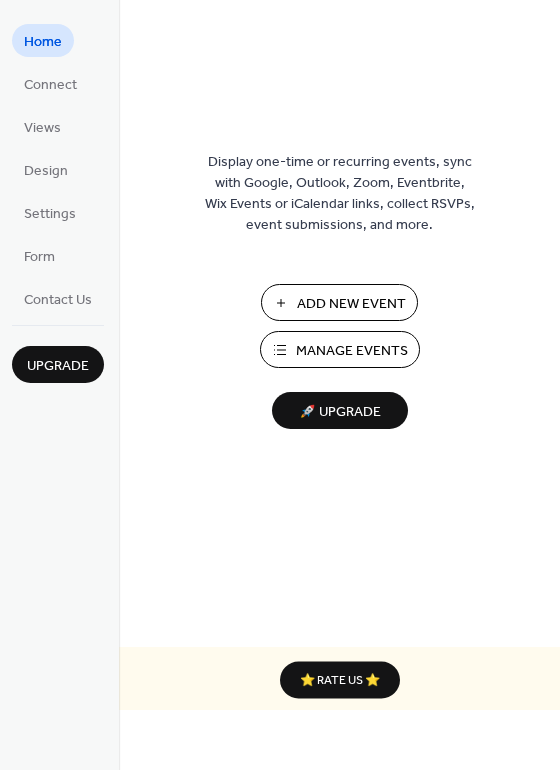 click on "Manage Events" at bounding box center [352, 351] 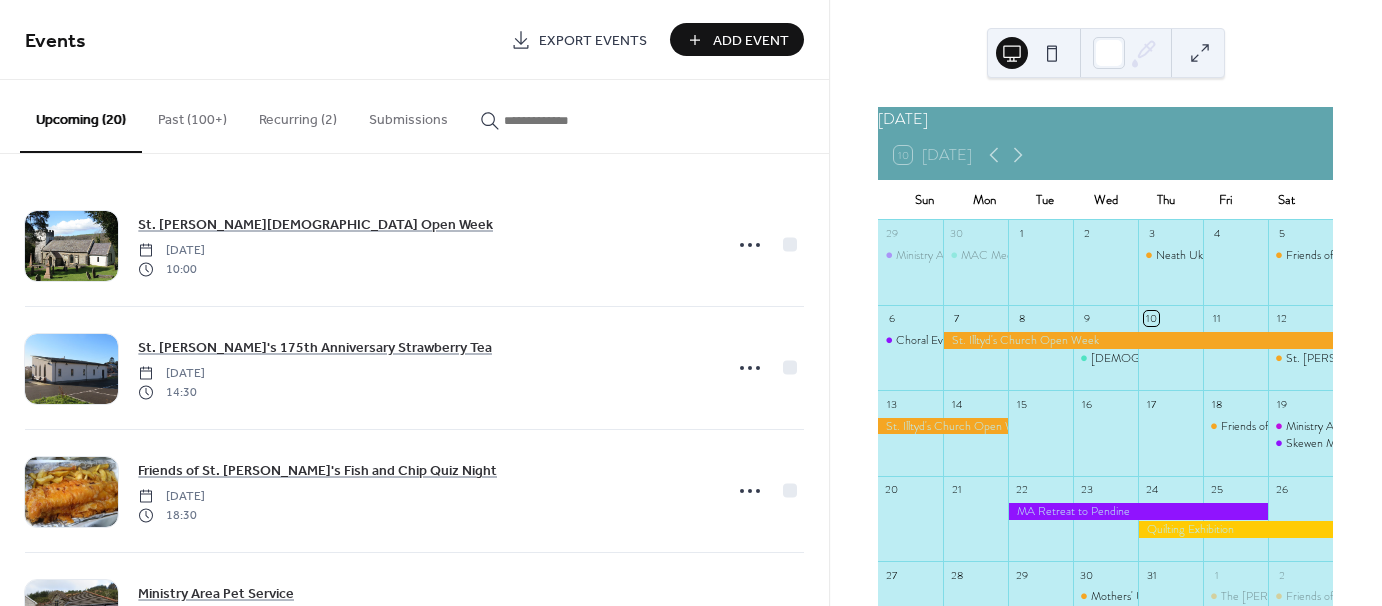 scroll, scrollTop: 0, scrollLeft: 0, axis: both 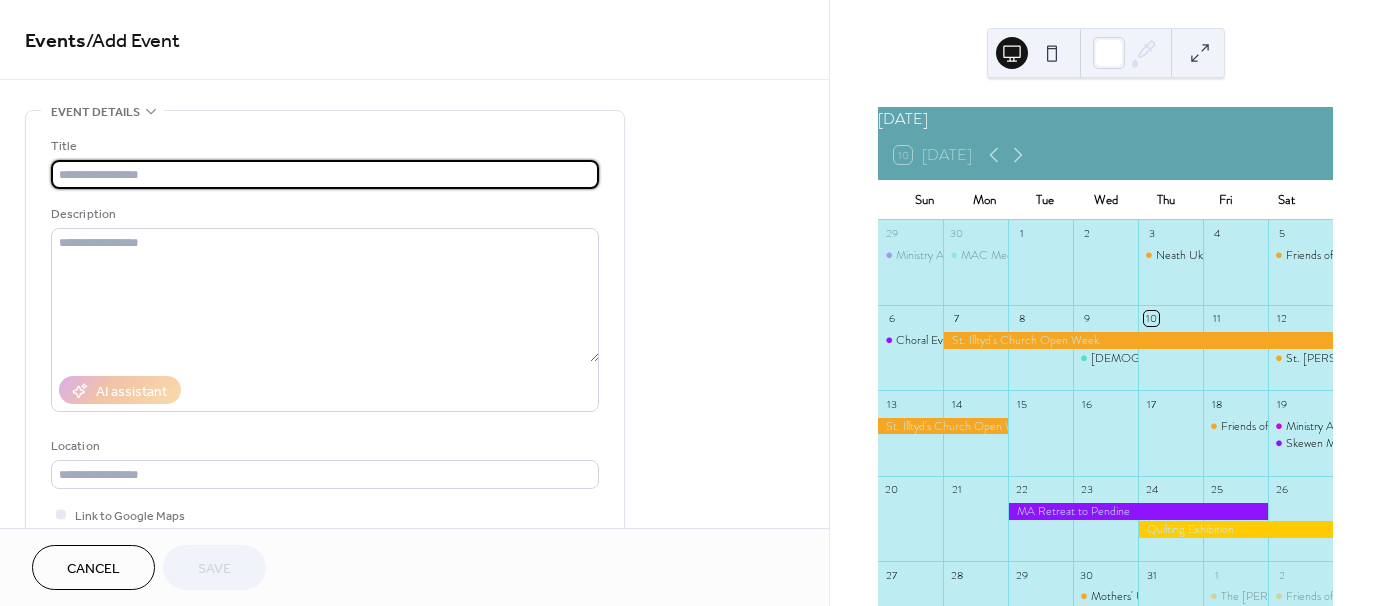 click at bounding box center (325, 174) 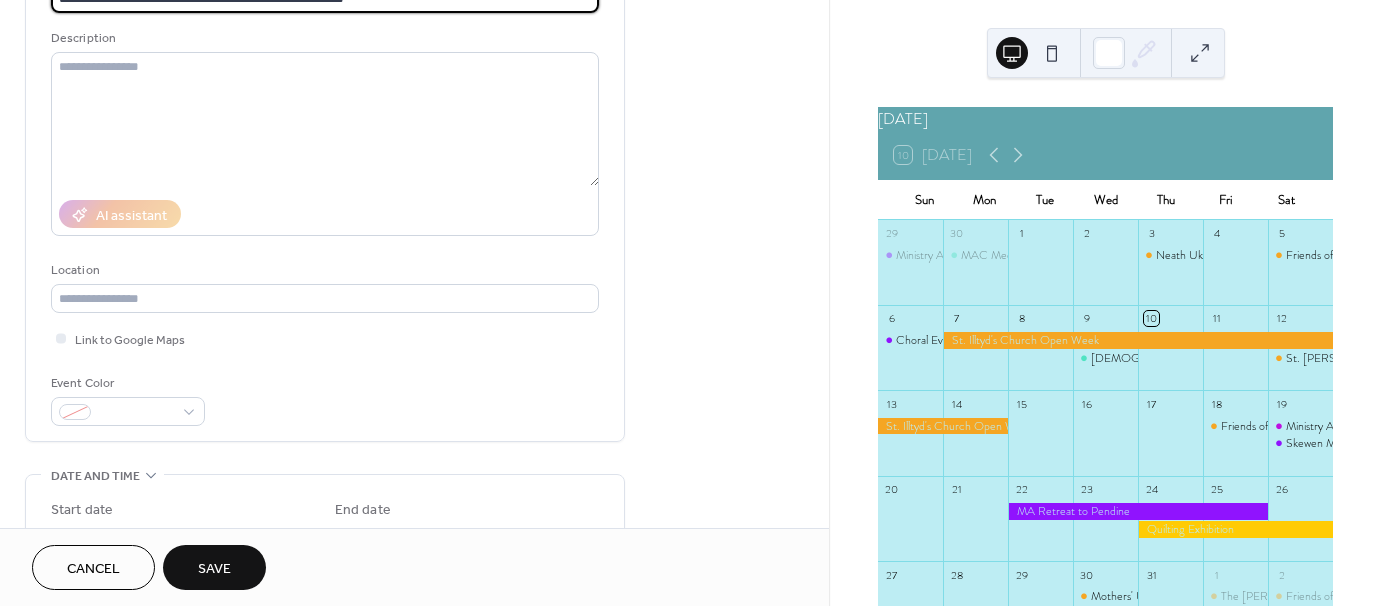 scroll, scrollTop: 200, scrollLeft: 0, axis: vertical 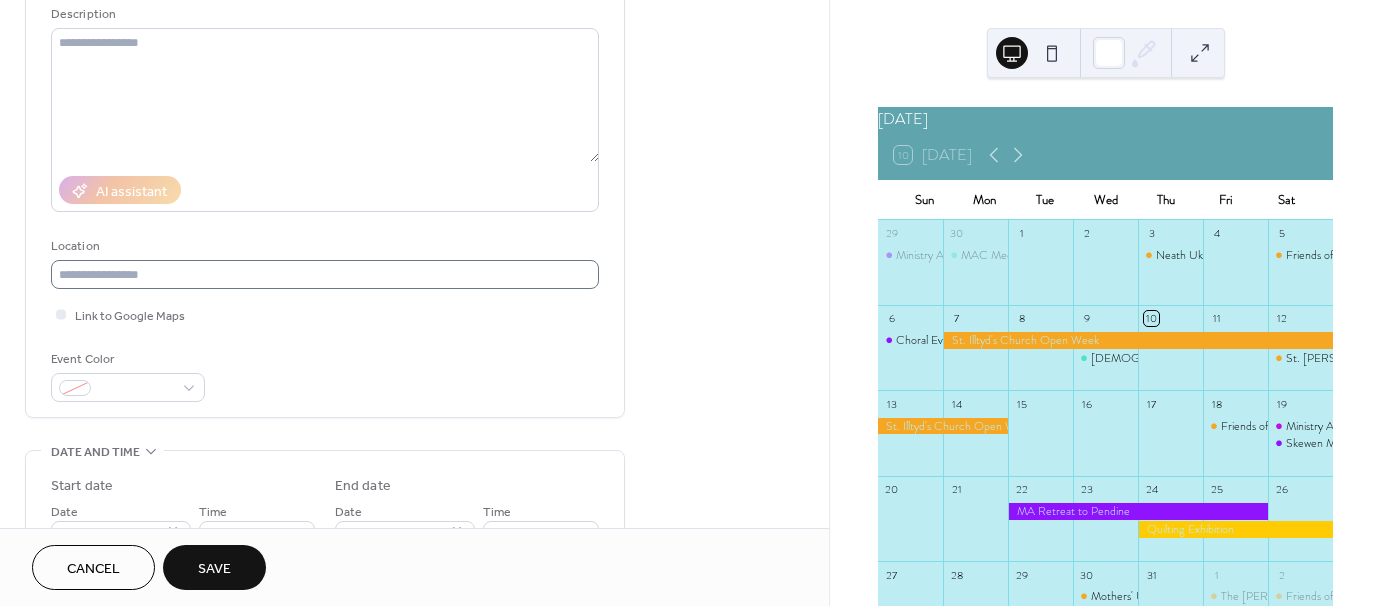 type on "**********" 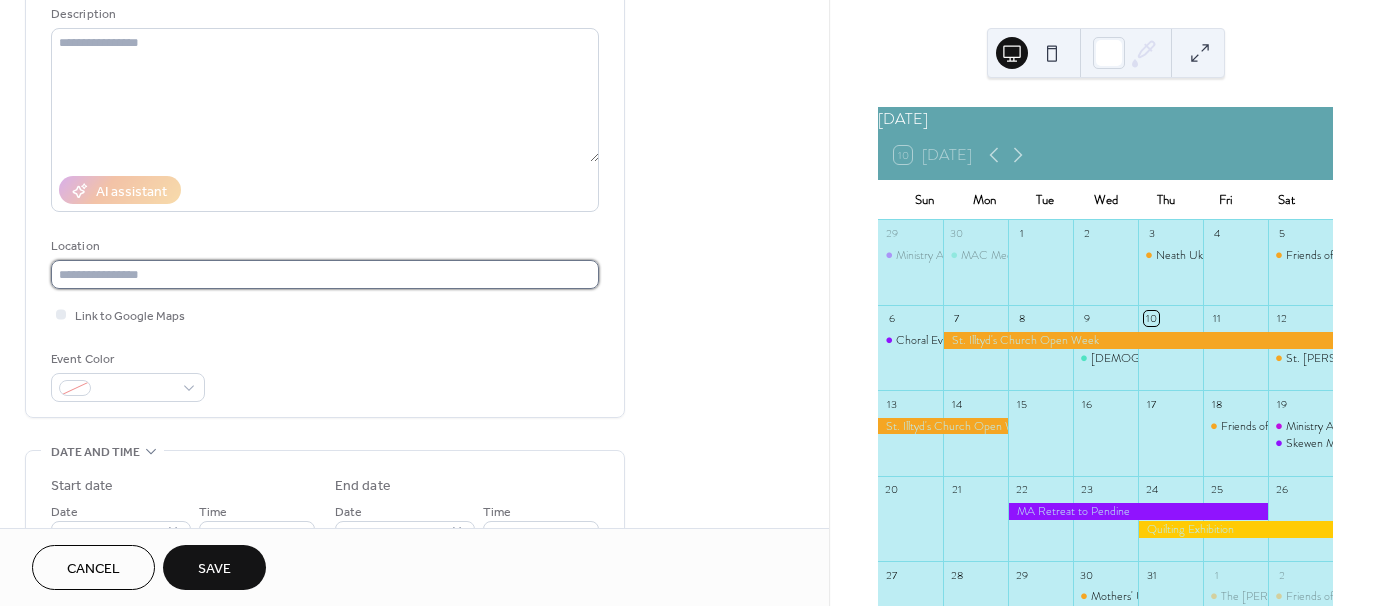 click at bounding box center (325, 274) 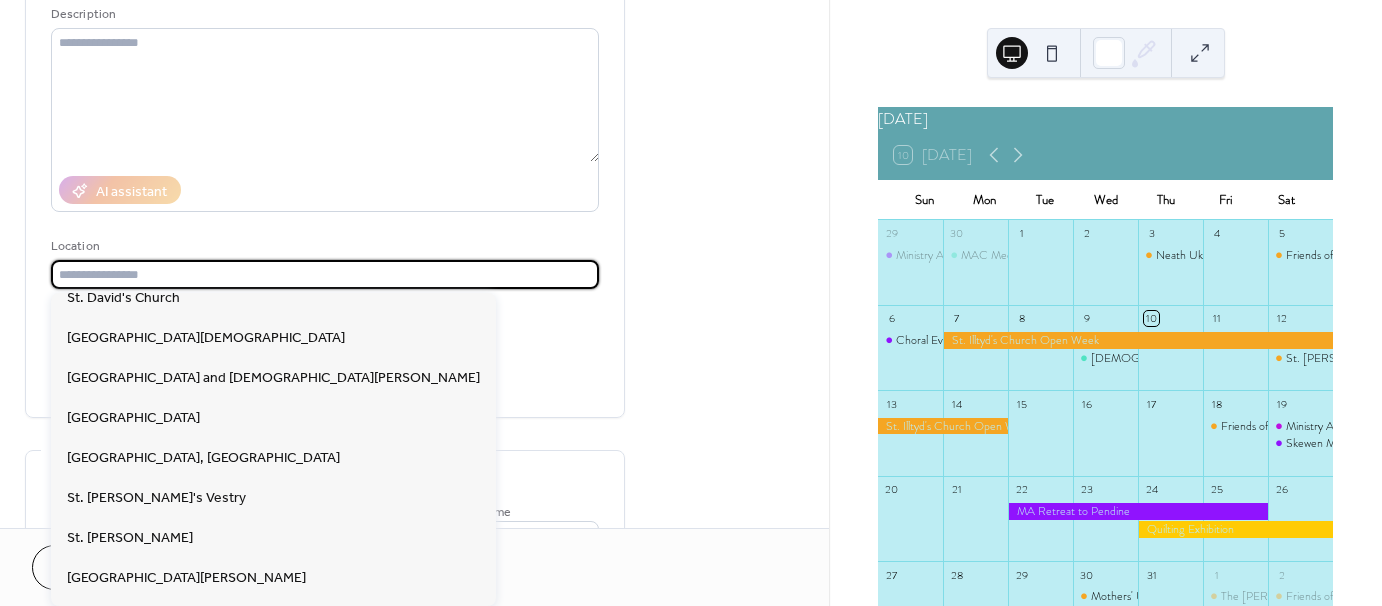scroll, scrollTop: 1300, scrollLeft: 0, axis: vertical 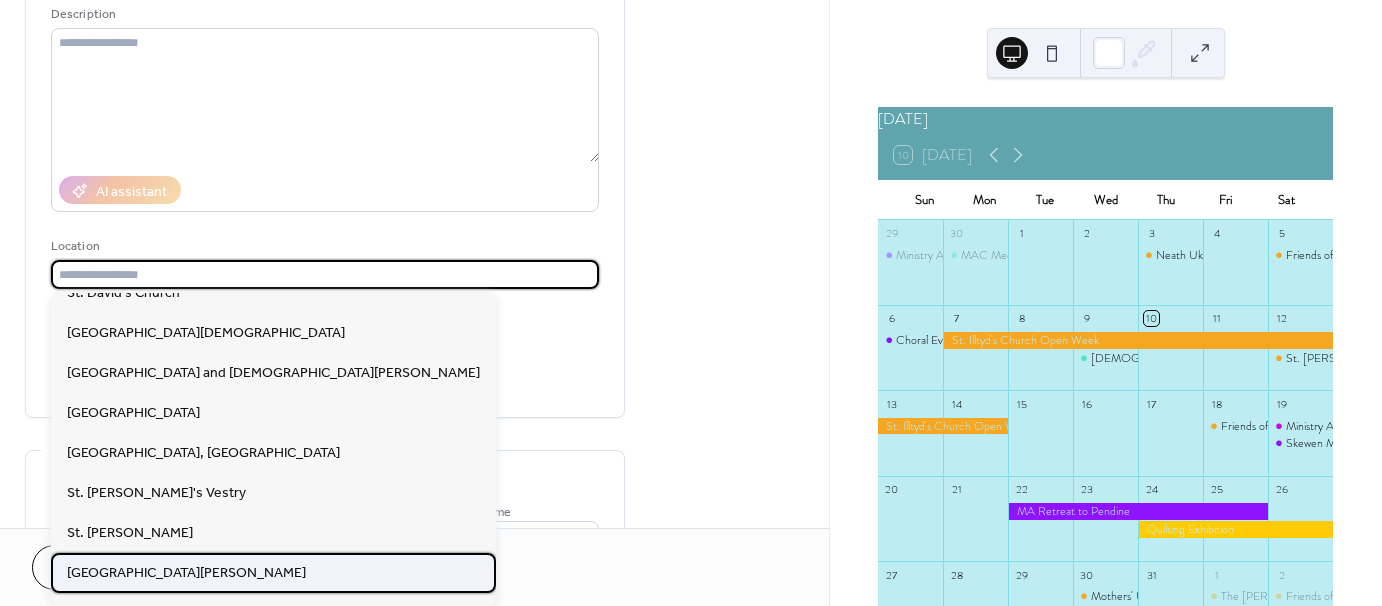 click on "[GEOGRAPHIC_DATA][PERSON_NAME]" at bounding box center [186, 572] 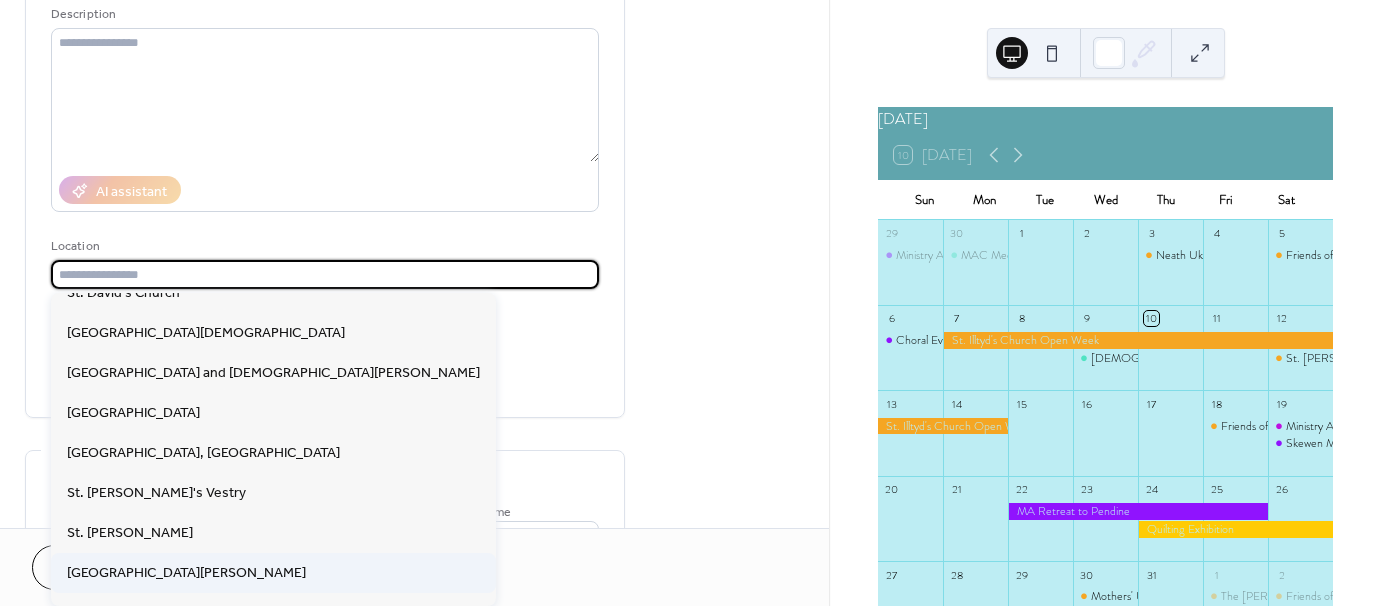 type on "**********" 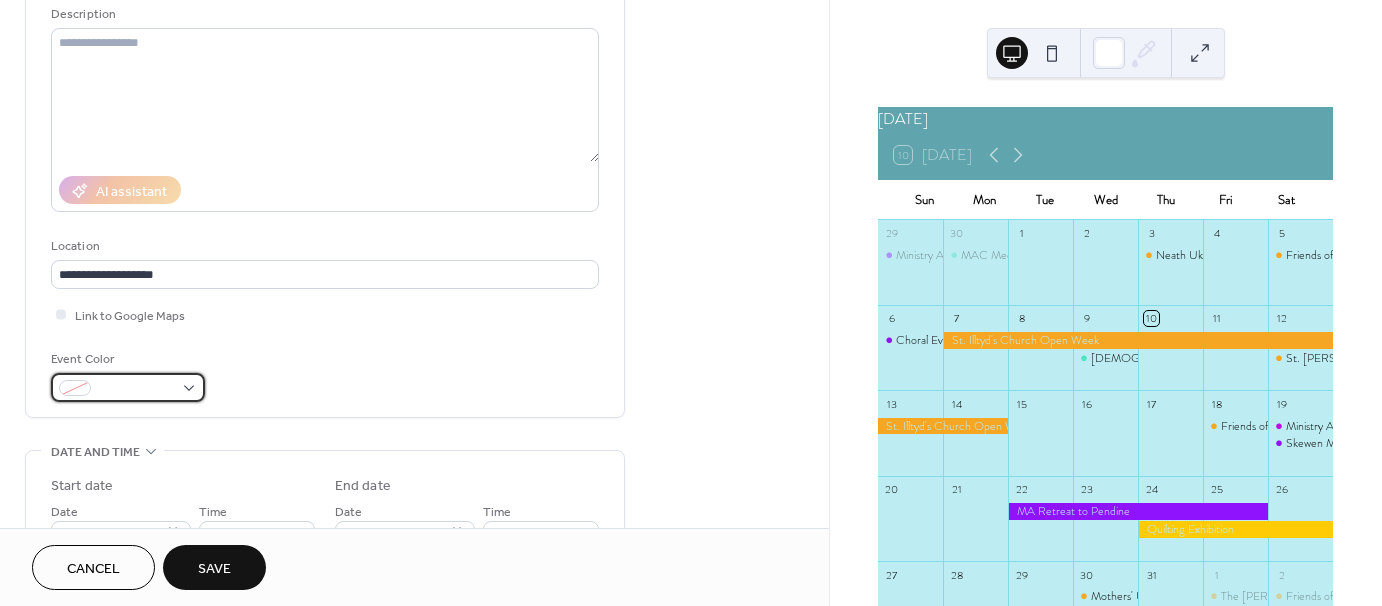 click at bounding box center (128, 387) 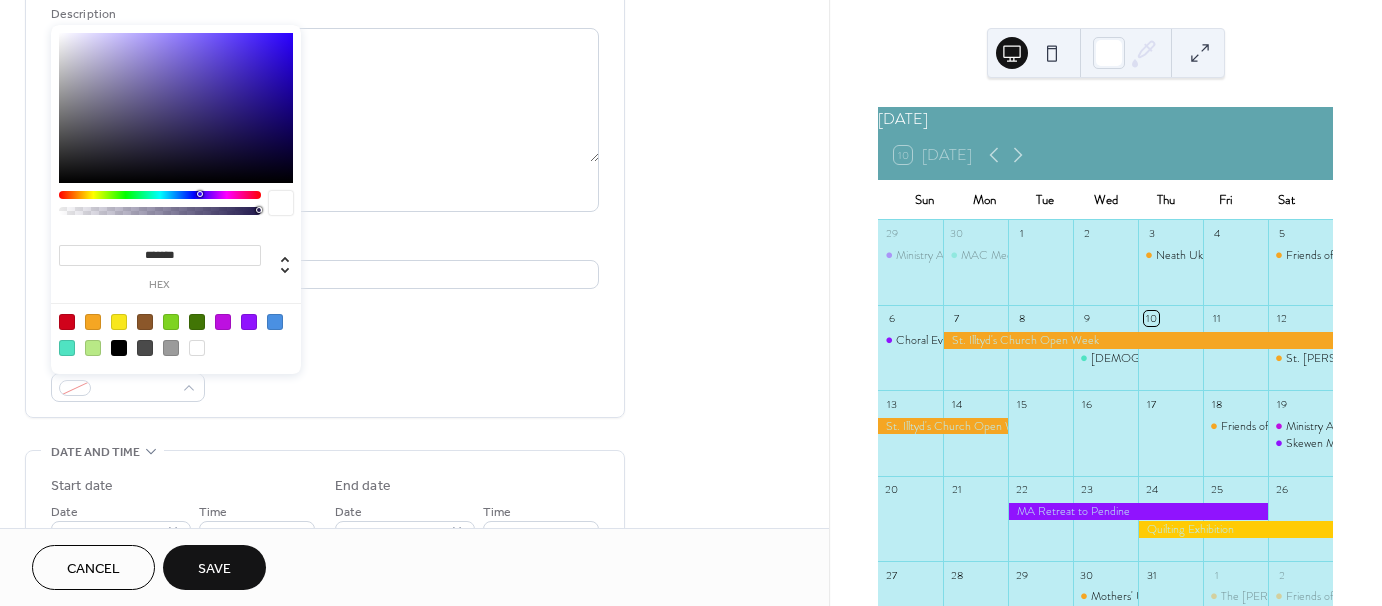 click at bounding box center (93, 322) 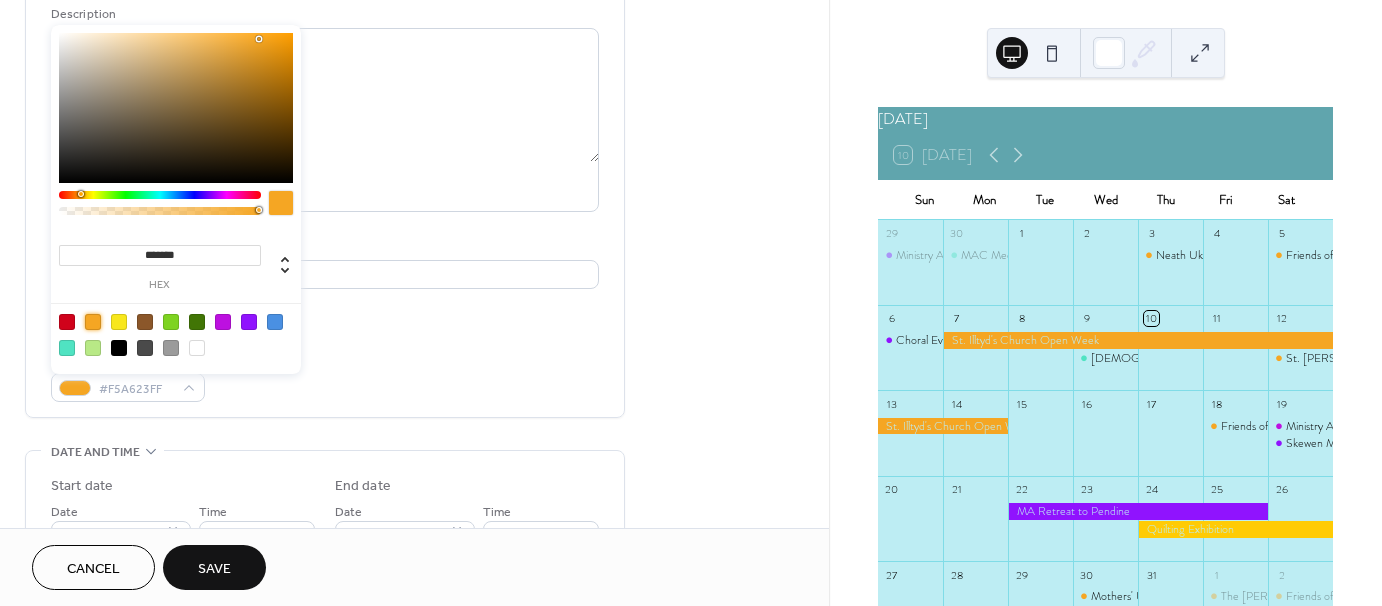 type on "*******" 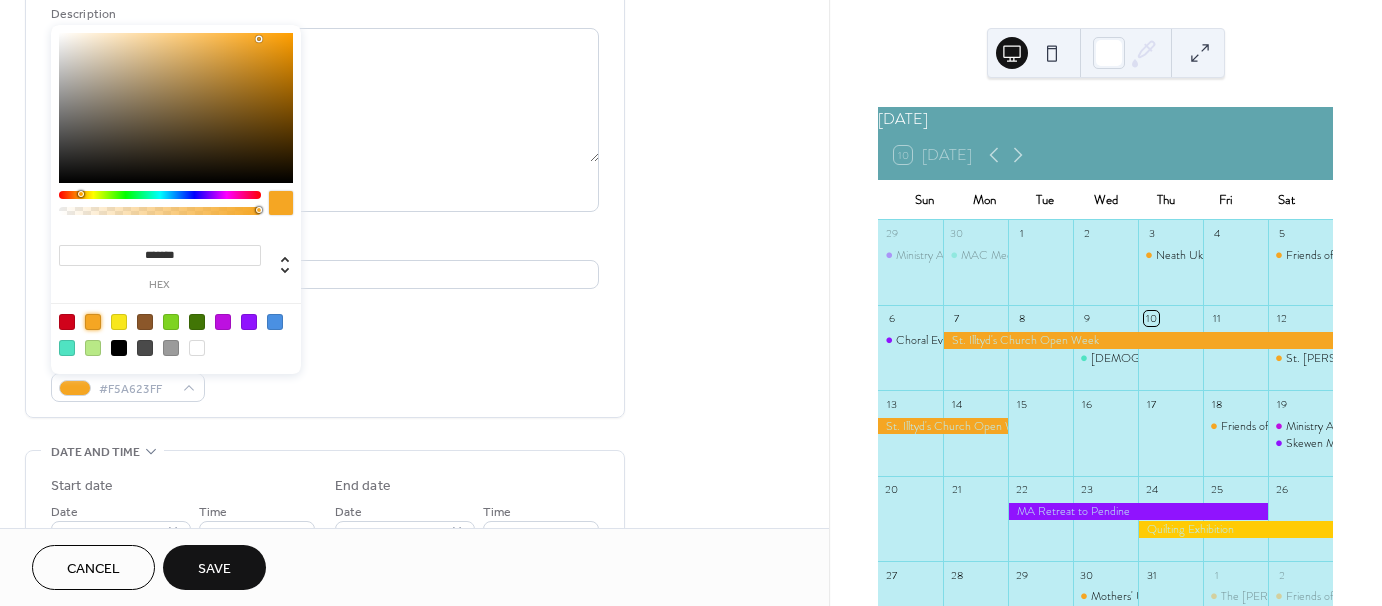 click on "**********" at bounding box center (325, 169) 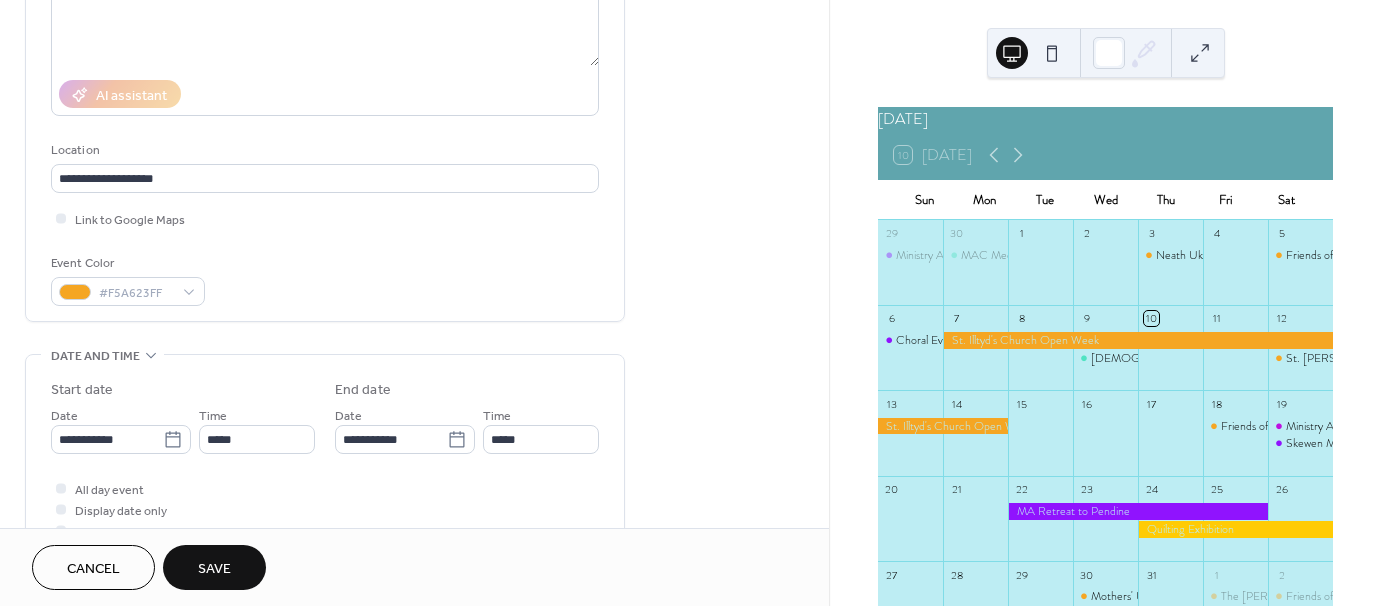 scroll, scrollTop: 300, scrollLeft: 0, axis: vertical 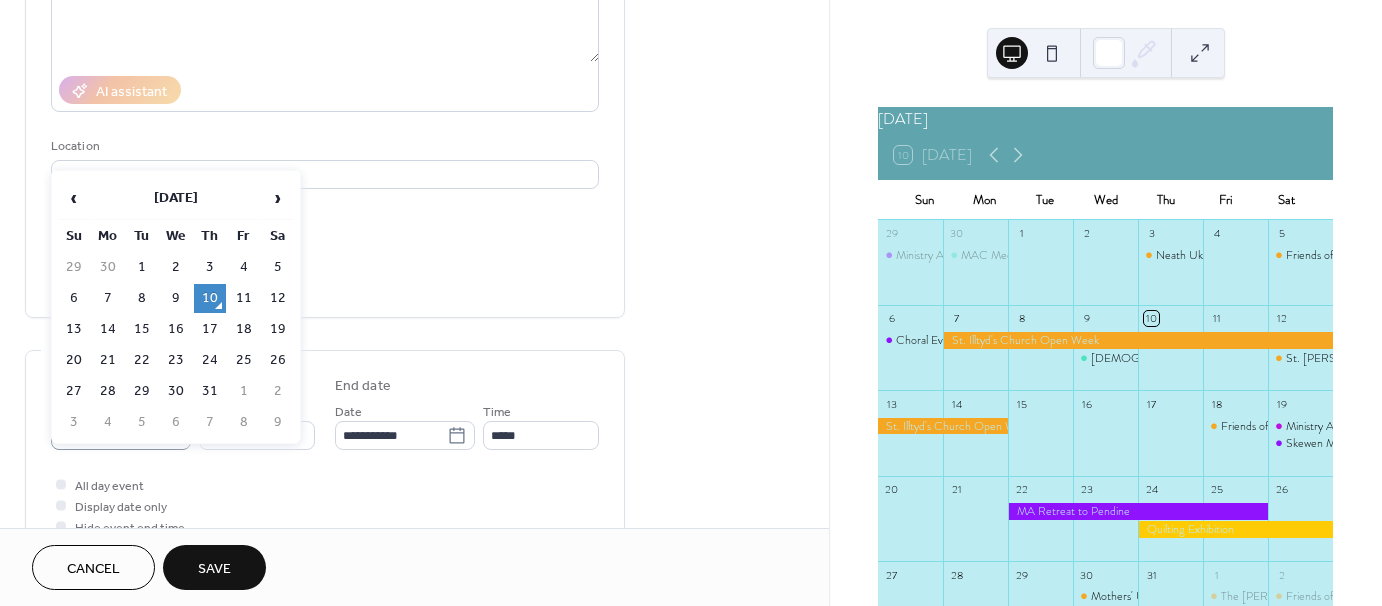 click 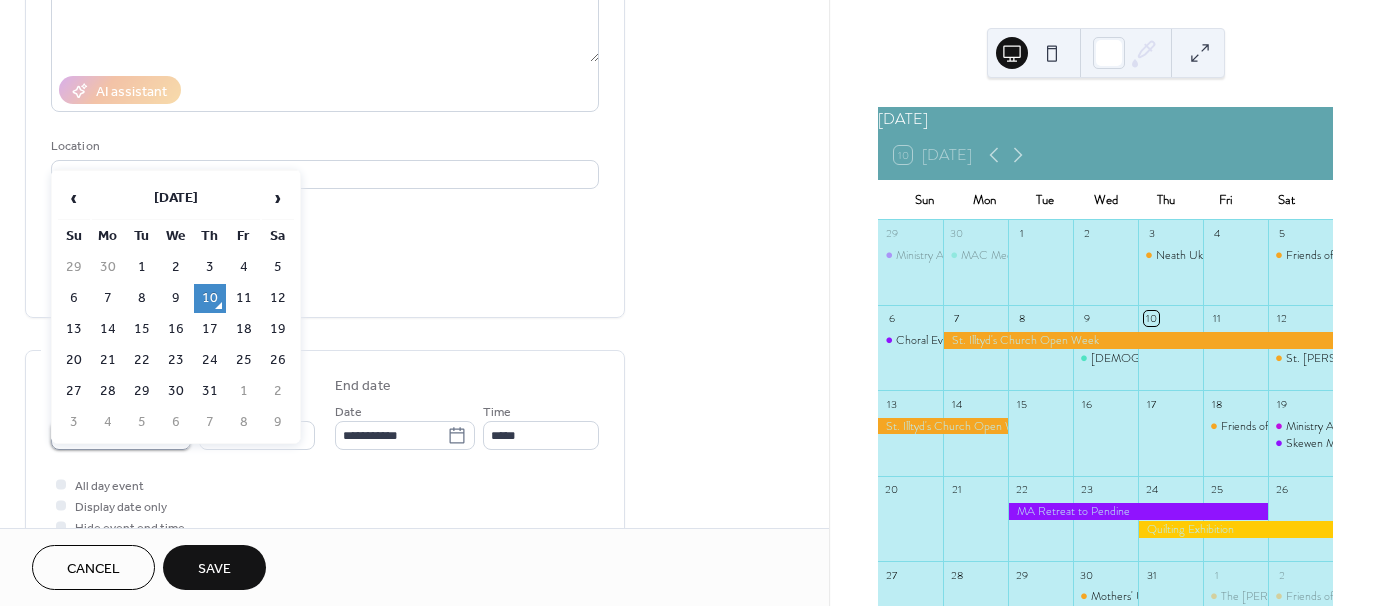 click on "**********" at bounding box center (107, 435) 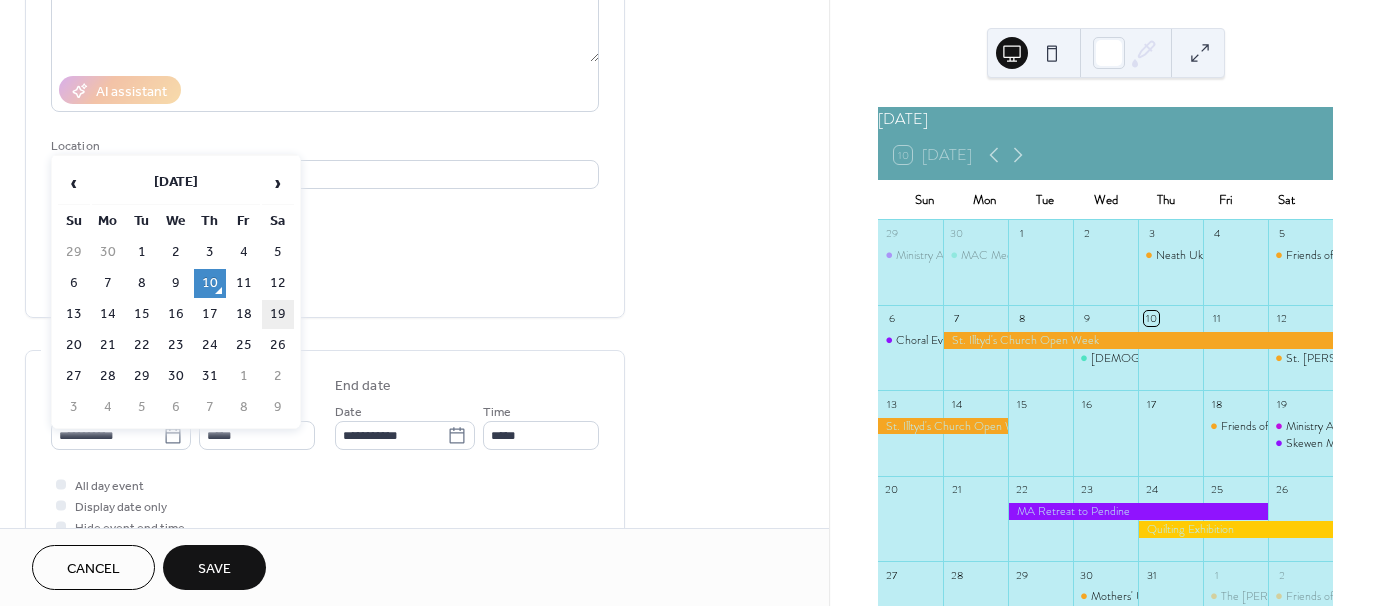 click on "19" at bounding box center (278, 314) 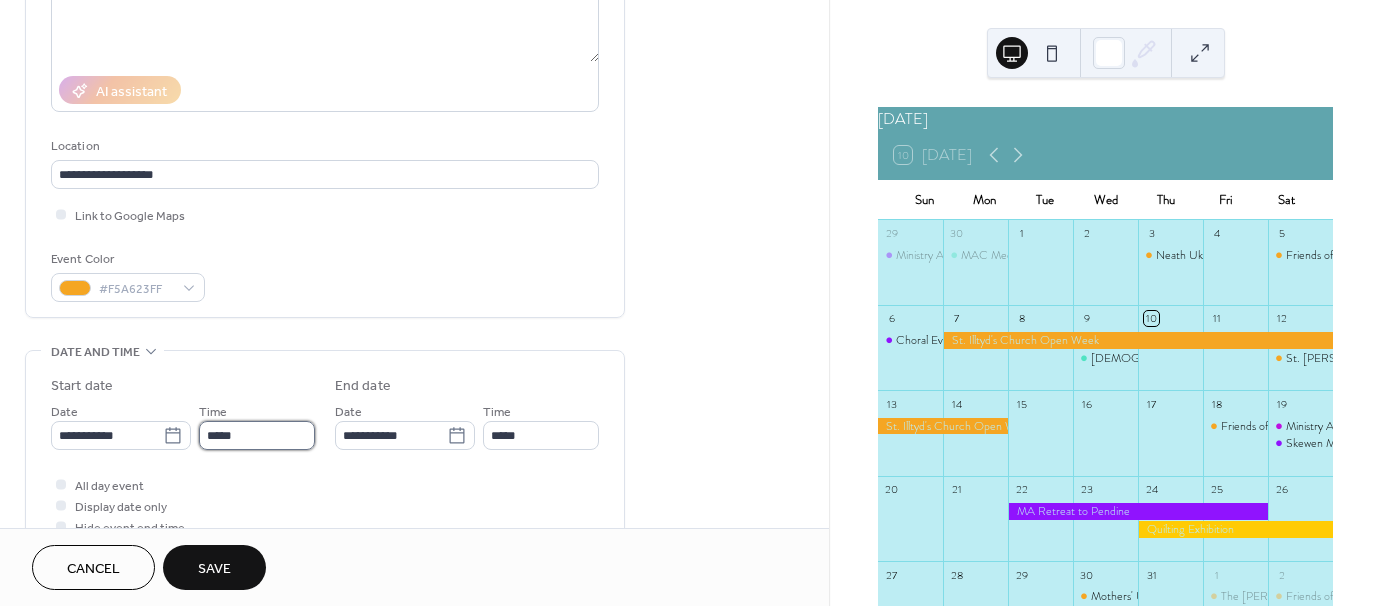 click on "*****" at bounding box center [257, 435] 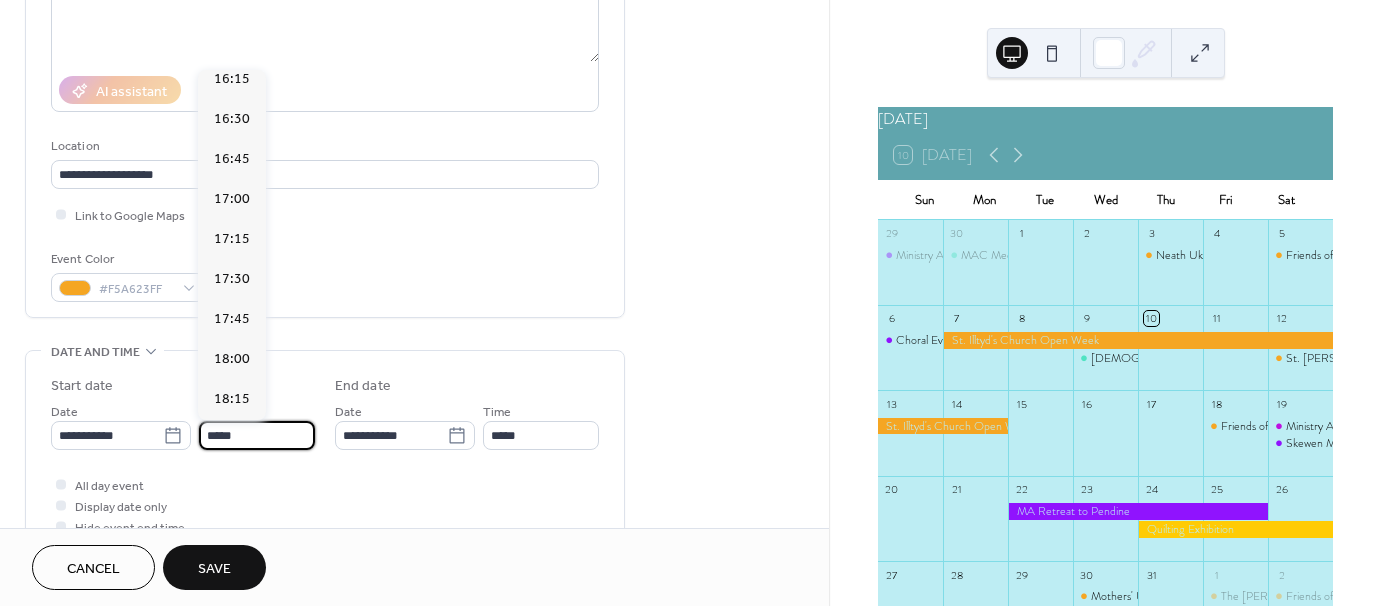 scroll, scrollTop: 2629, scrollLeft: 0, axis: vertical 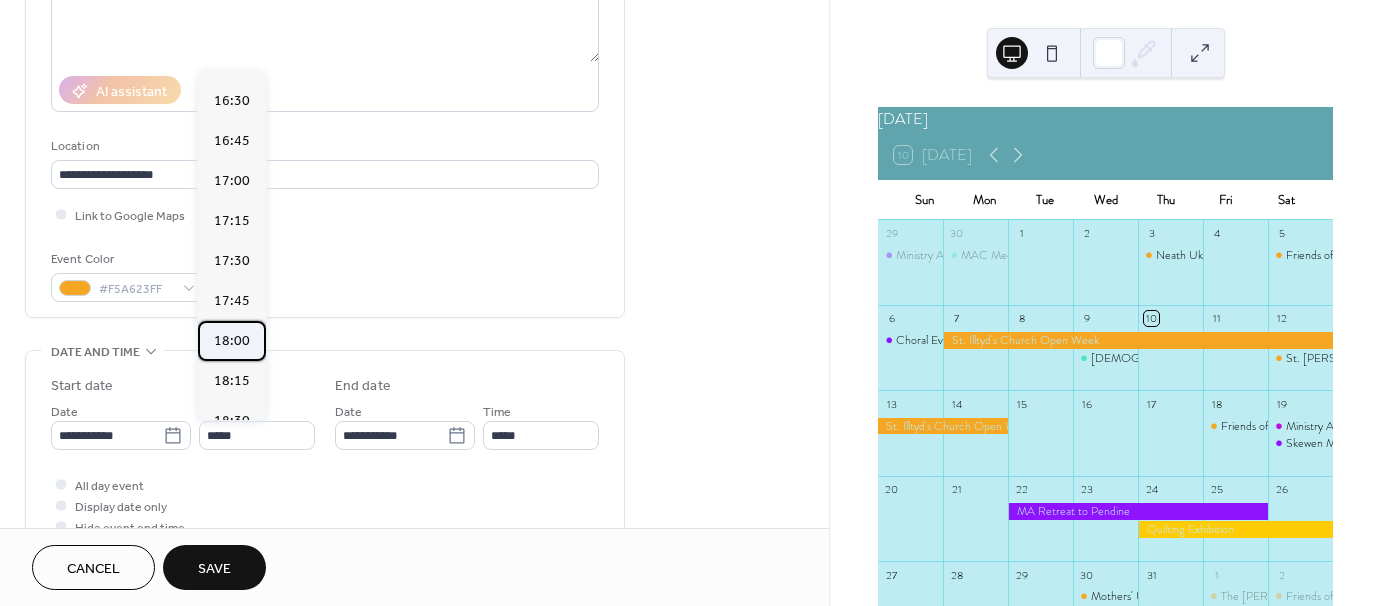 click on "18:00" at bounding box center (232, 341) 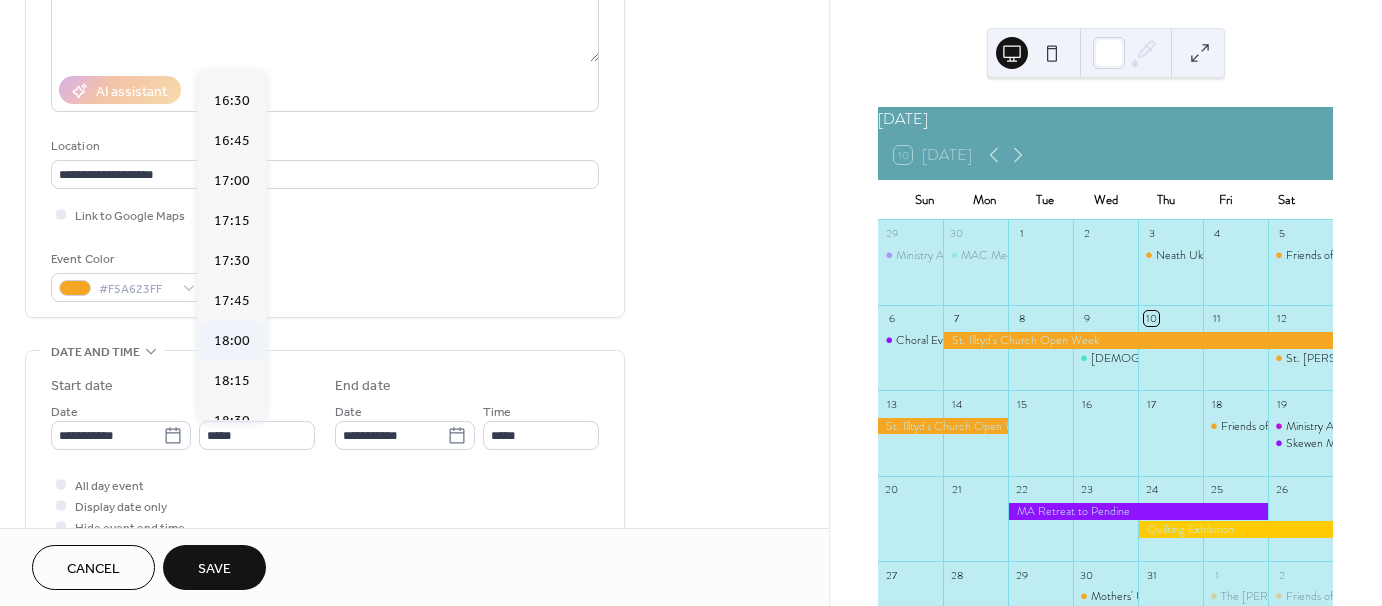 type on "*****" 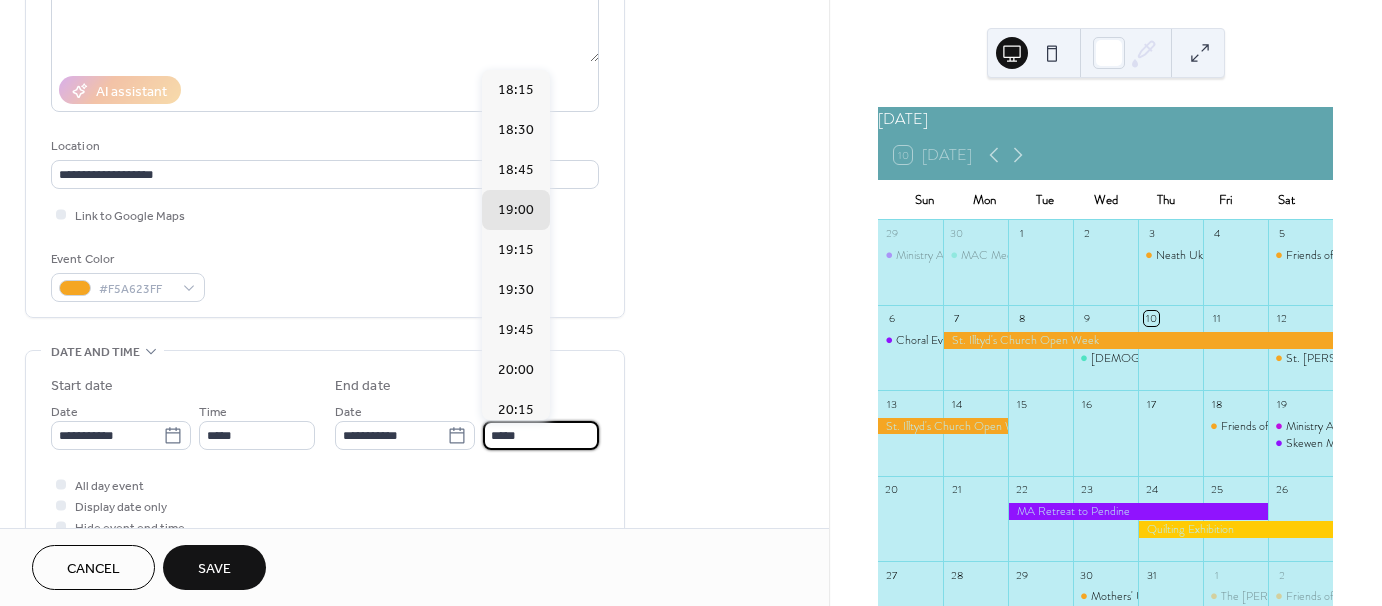 click on "*****" at bounding box center (541, 435) 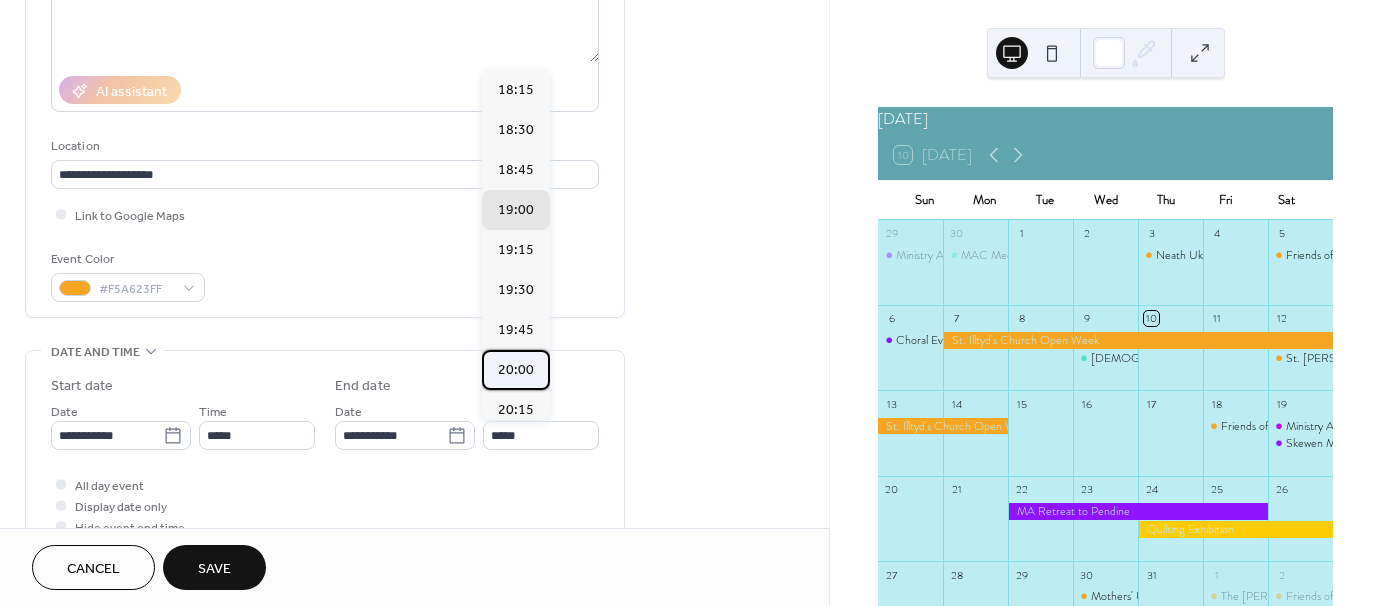 click on "20:00" at bounding box center [516, 370] 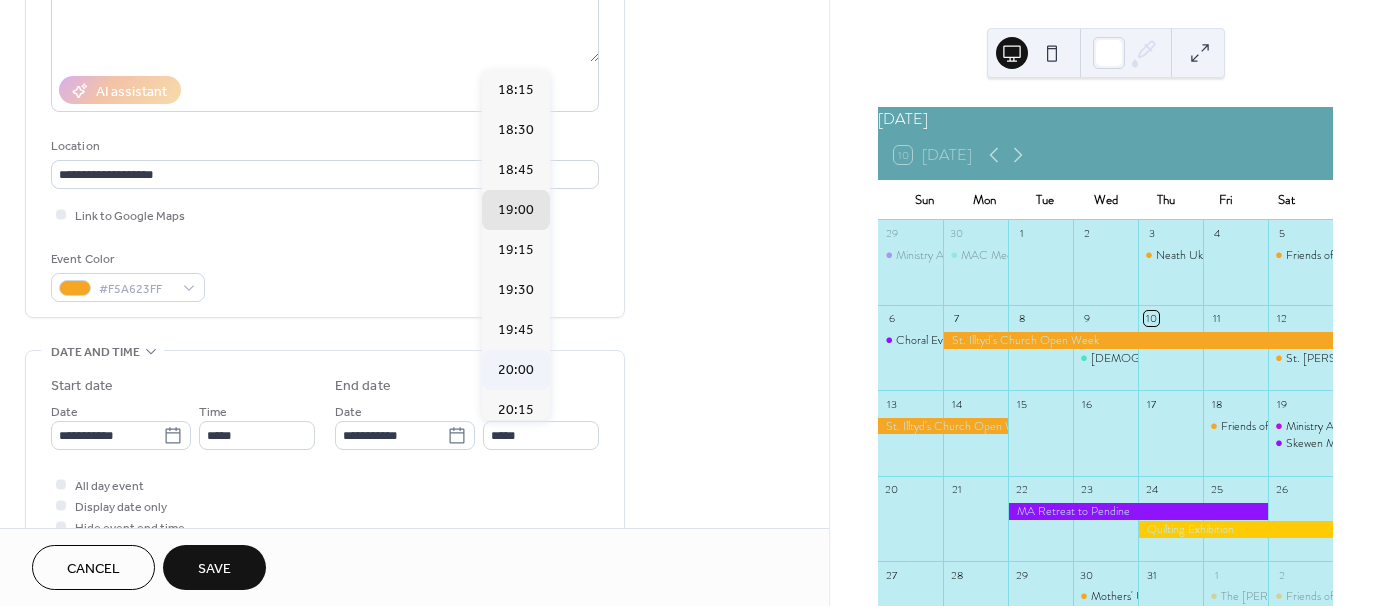 type on "*****" 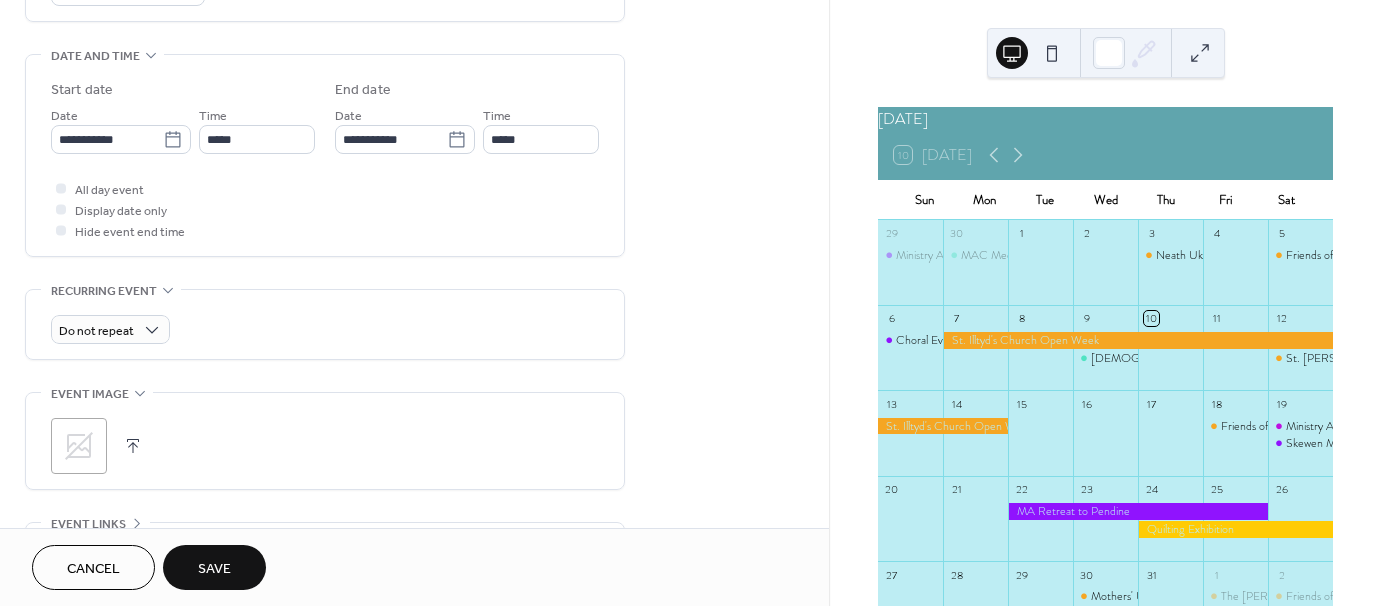 scroll, scrollTop: 600, scrollLeft: 0, axis: vertical 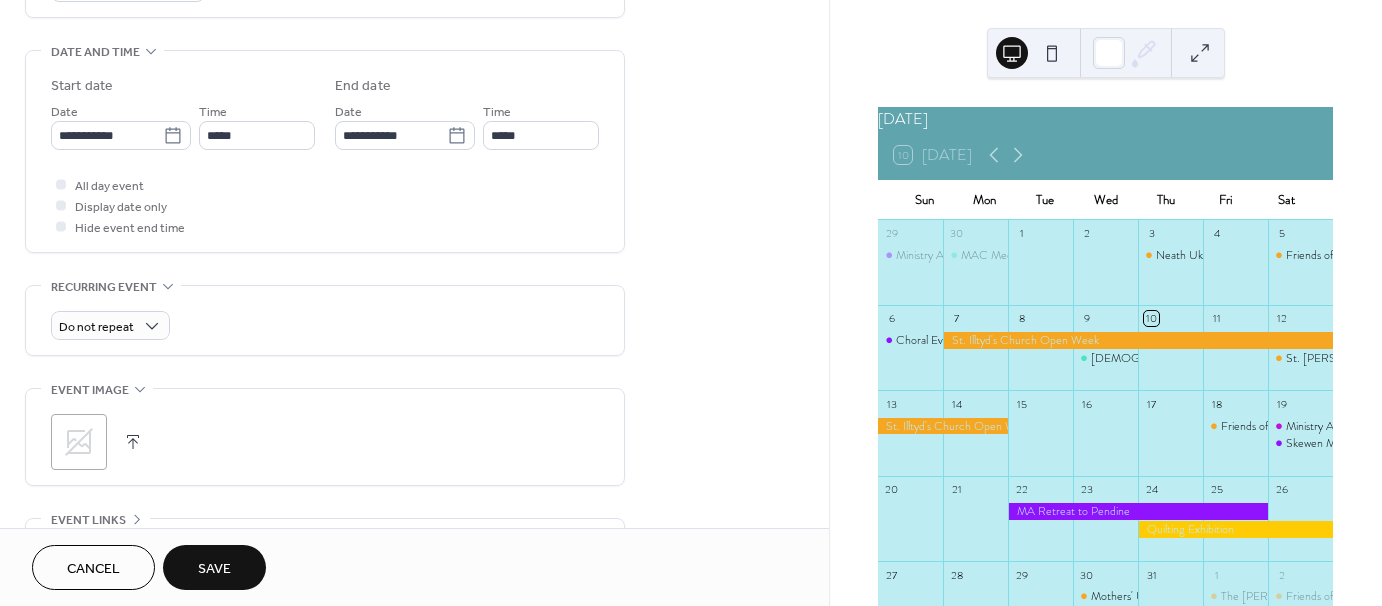 click at bounding box center [133, 442] 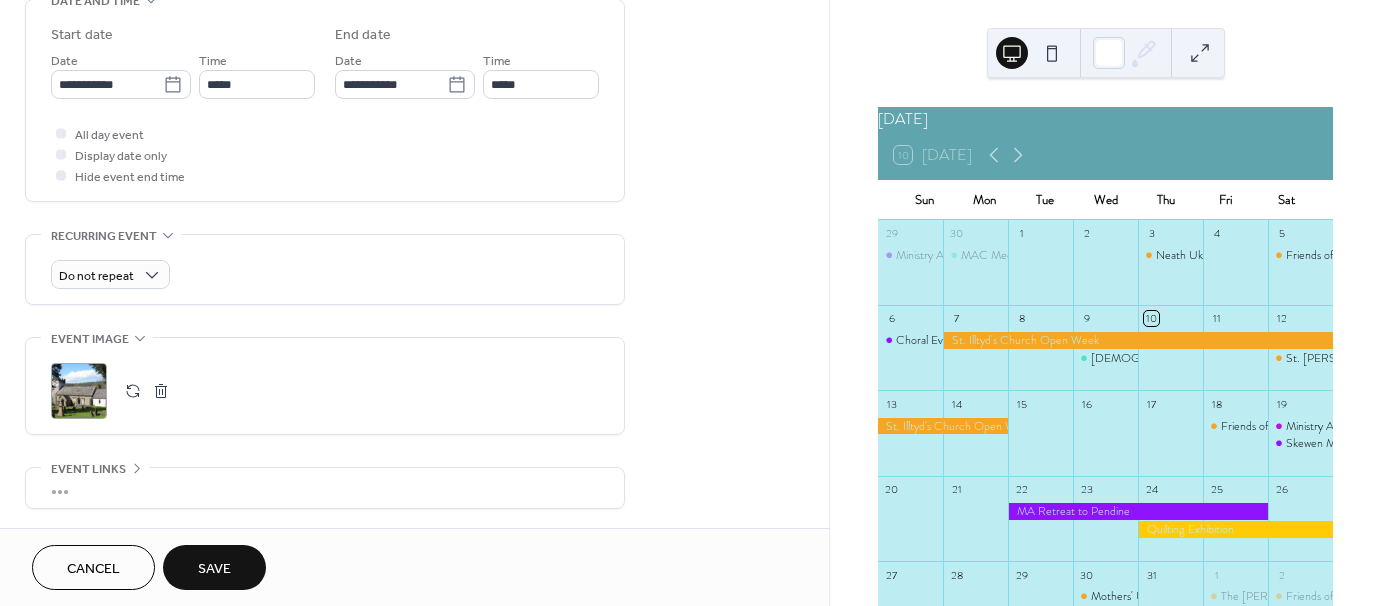 scroll, scrollTop: 797, scrollLeft: 0, axis: vertical 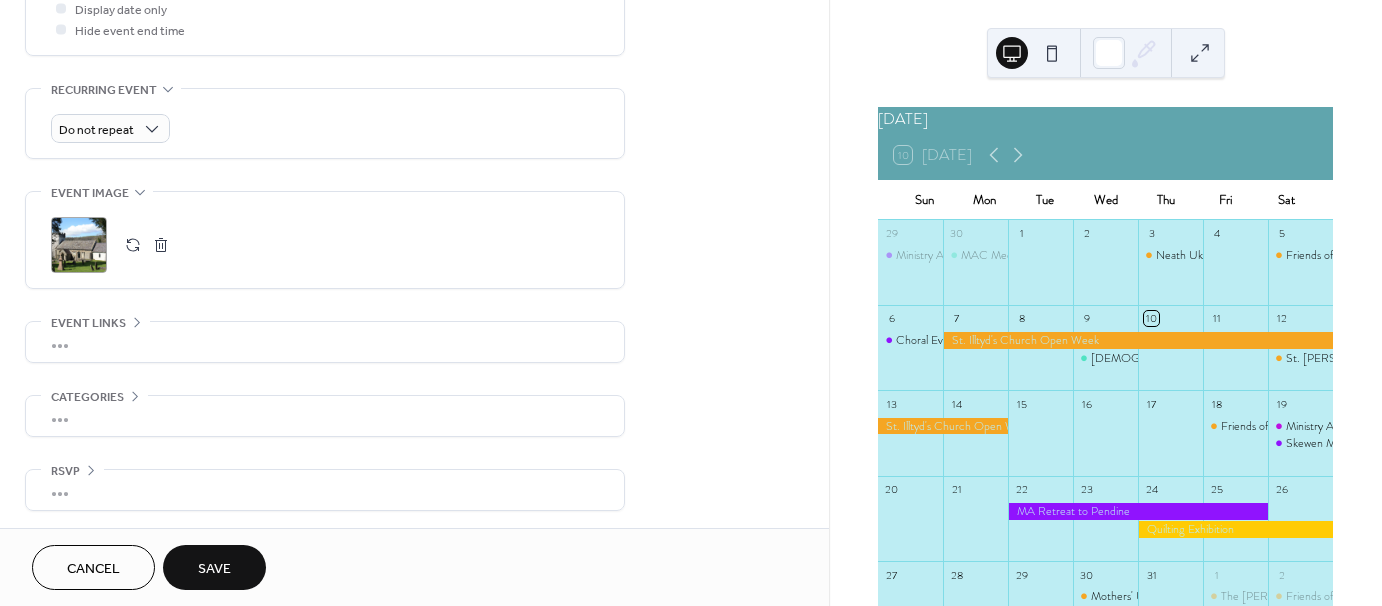 click on "Save" at bounding box center (214, 569) 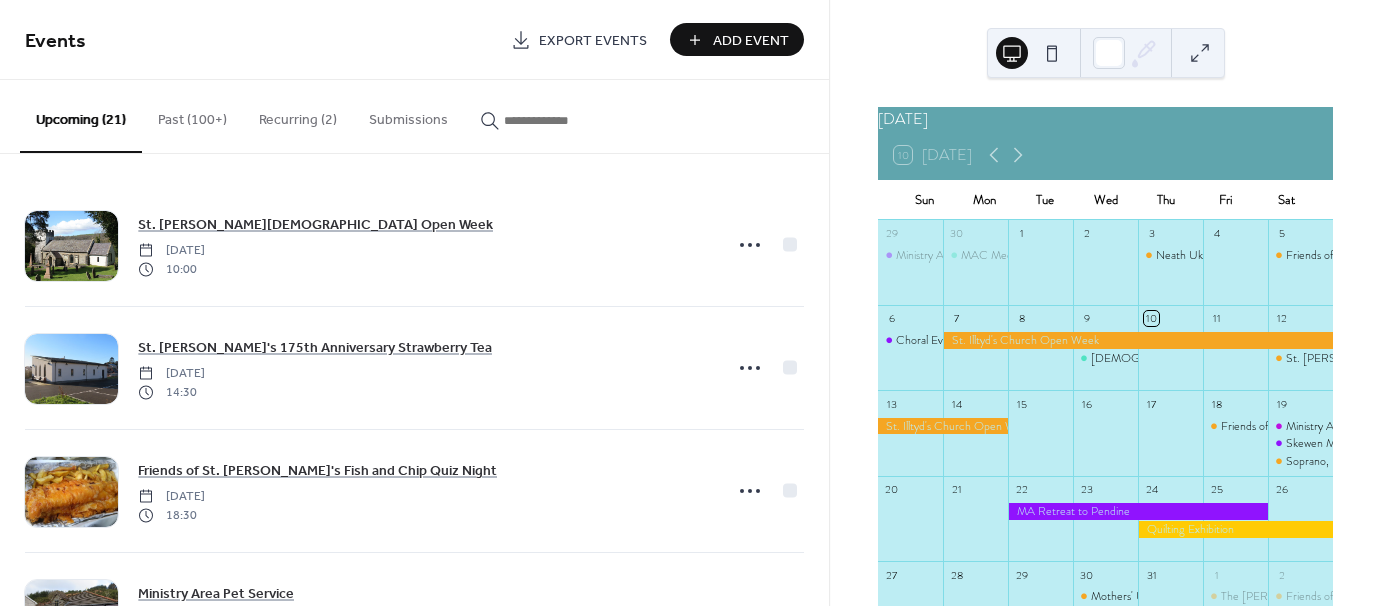 click on "Past  (100+)" at bounding box center (192, 115) 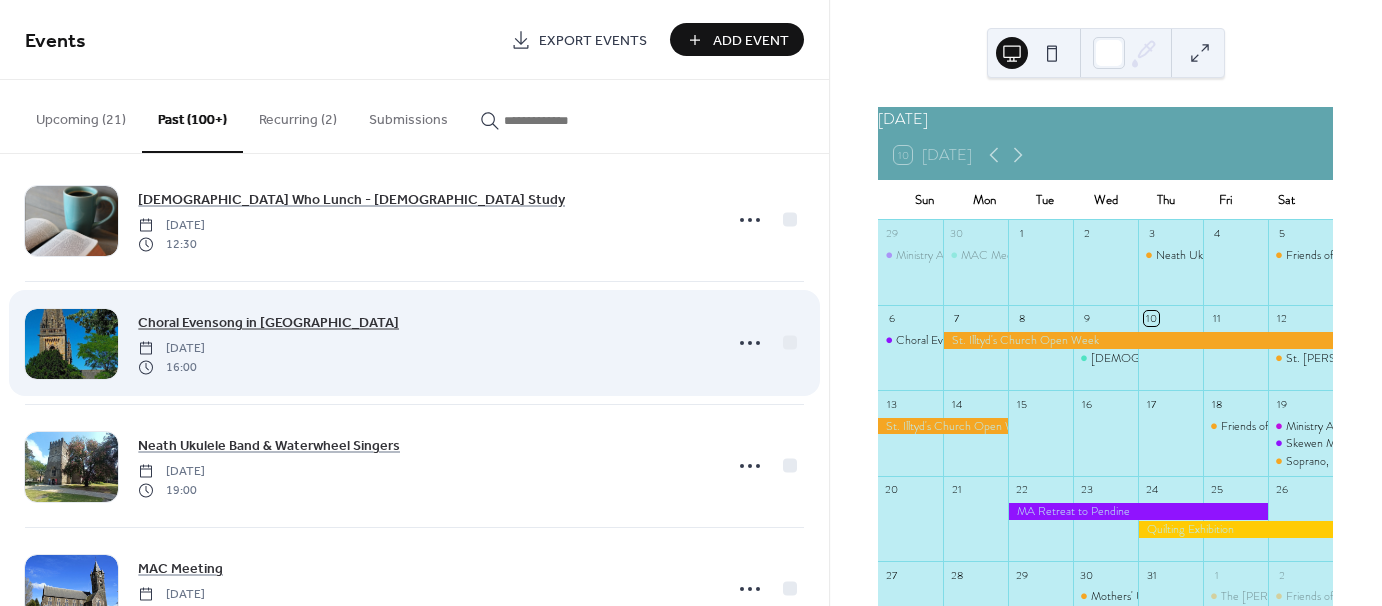scroll, scrollTop: 0, scrollLeft: 0, axis: both 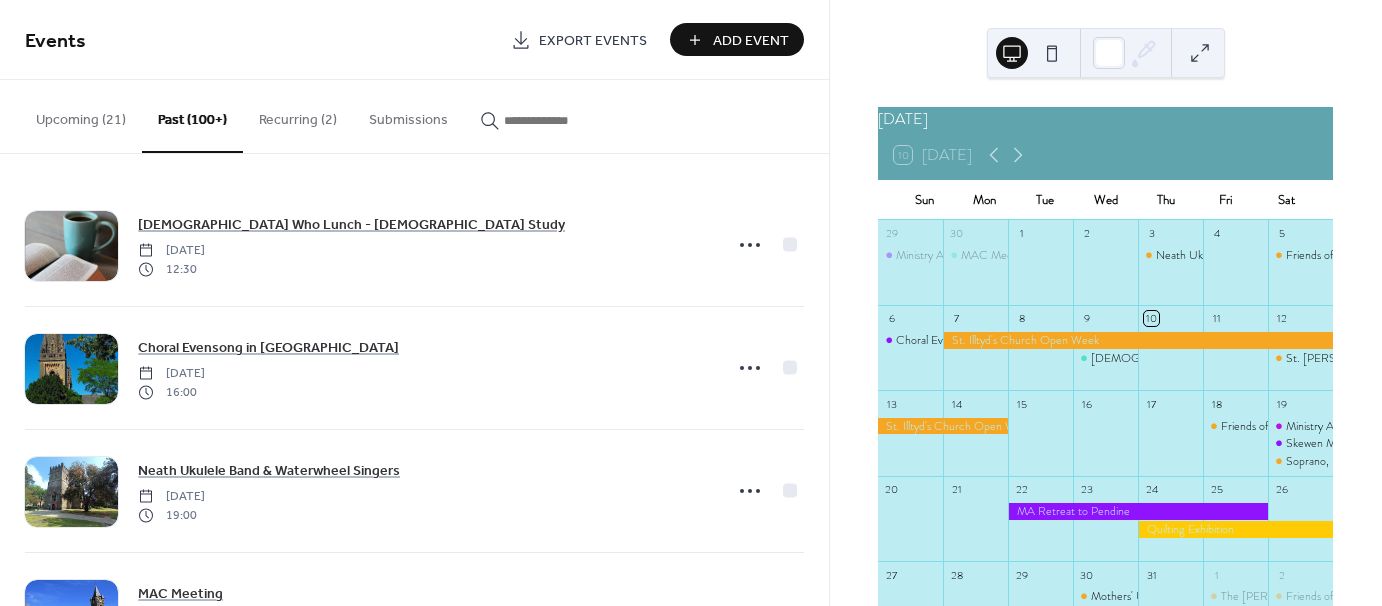 click on "Upcoming  (21)" at bounding box center [81, 115] 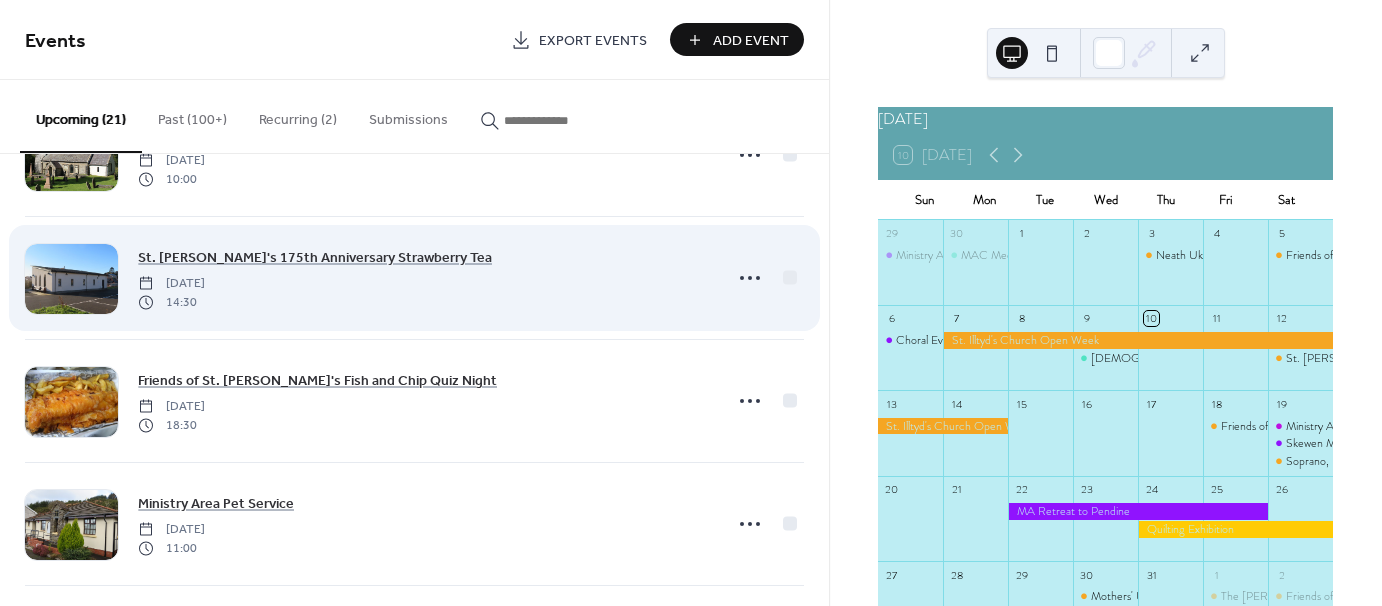 scroll, scrollTop: 100, scrollLeft: 0, axis: vertical 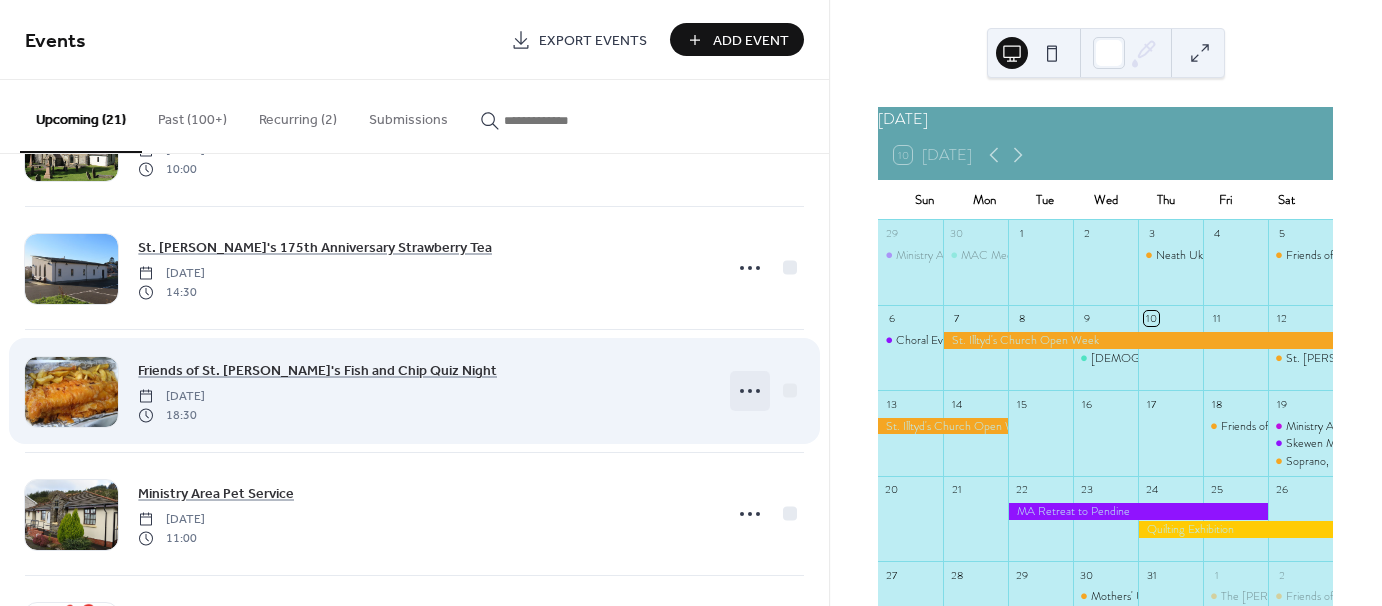 click 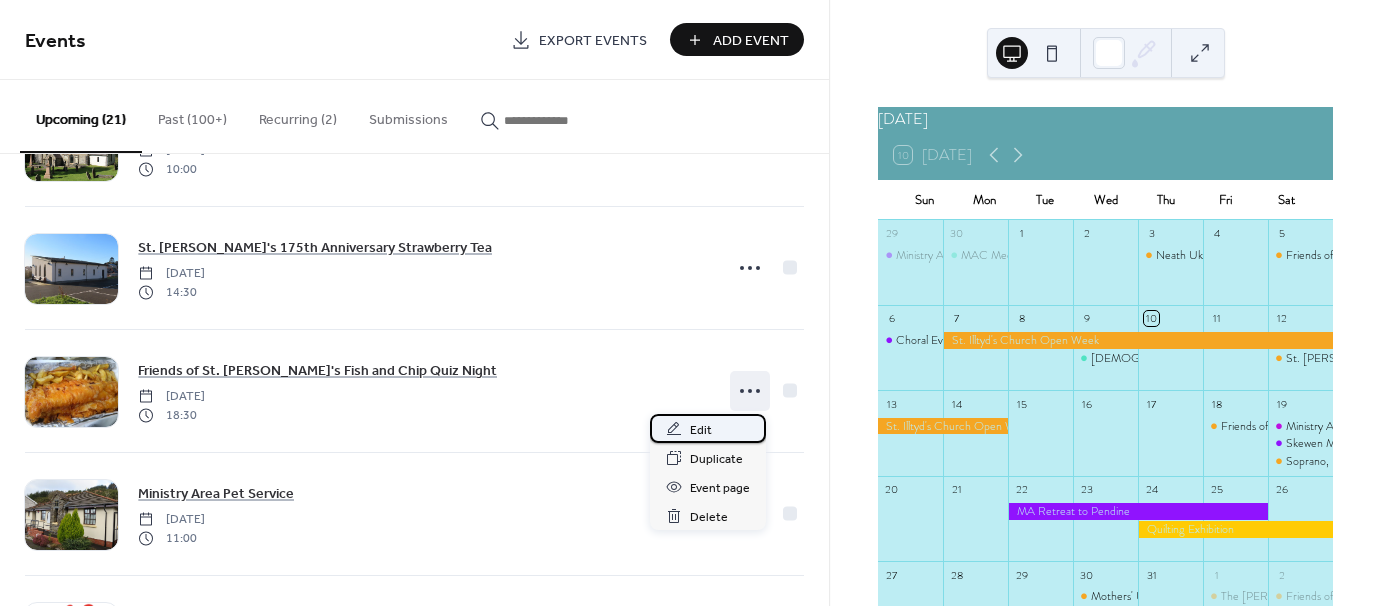 click on "Edit" at bounding box center [708, 428] 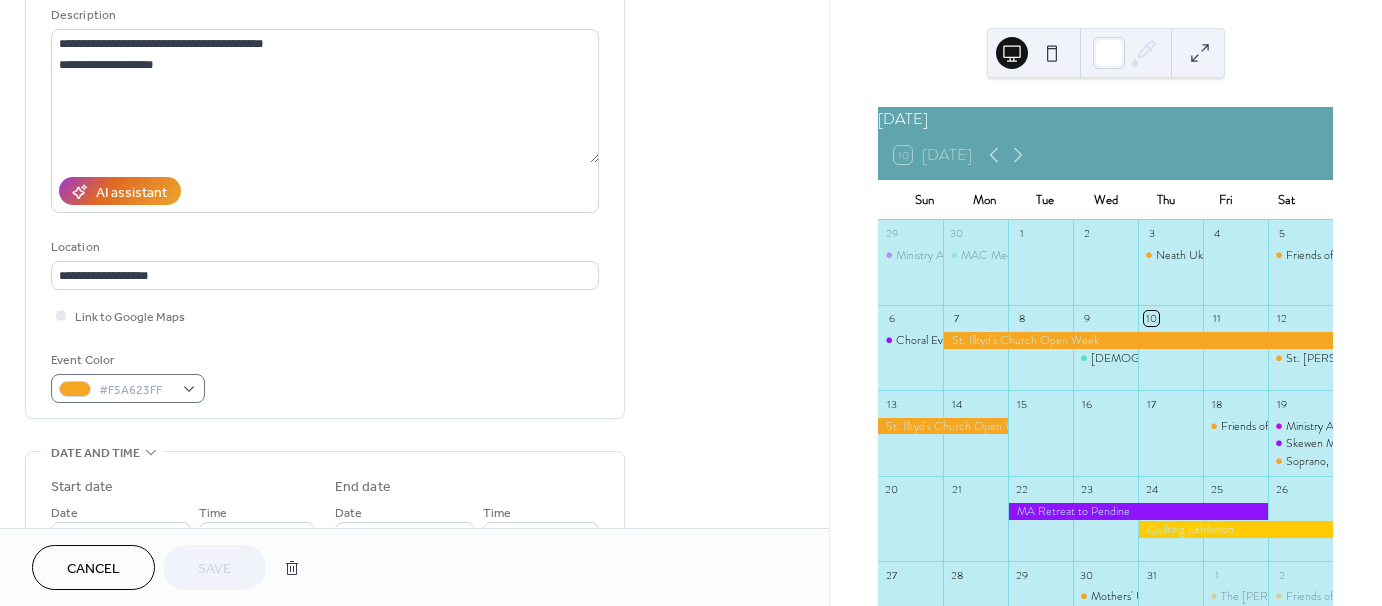 scroll, scrollTop: 200, scrollLeft: 0, axis: vertical 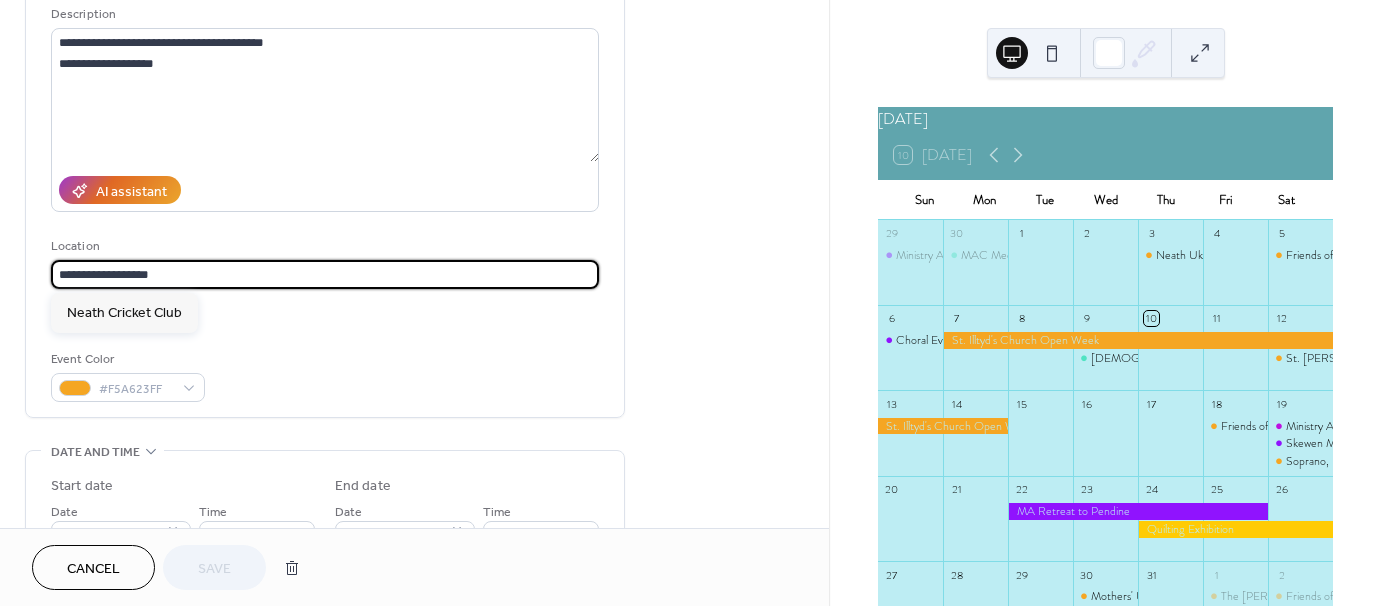 drag, startPoint x: 171, startPoint y: 276, endPoint x: -3, endPoint y: 263, distance: 174.48495 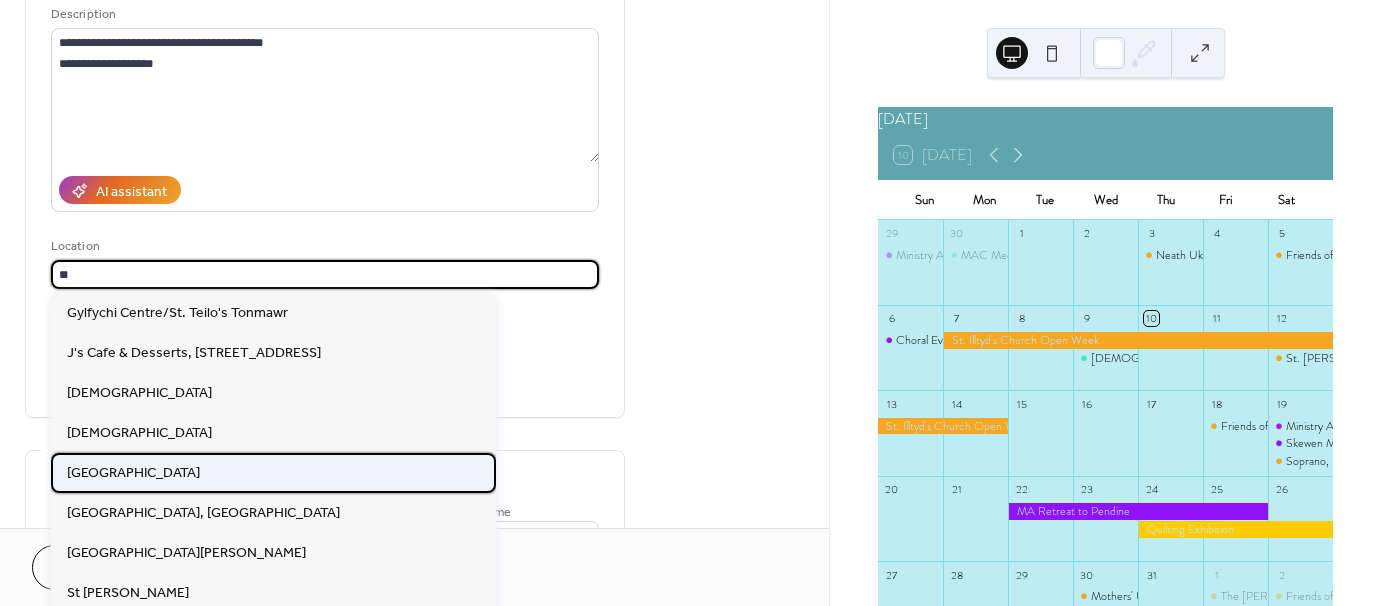 click on "[GEOGRAPHIC_DATA]" at bounding box center [133, 472] 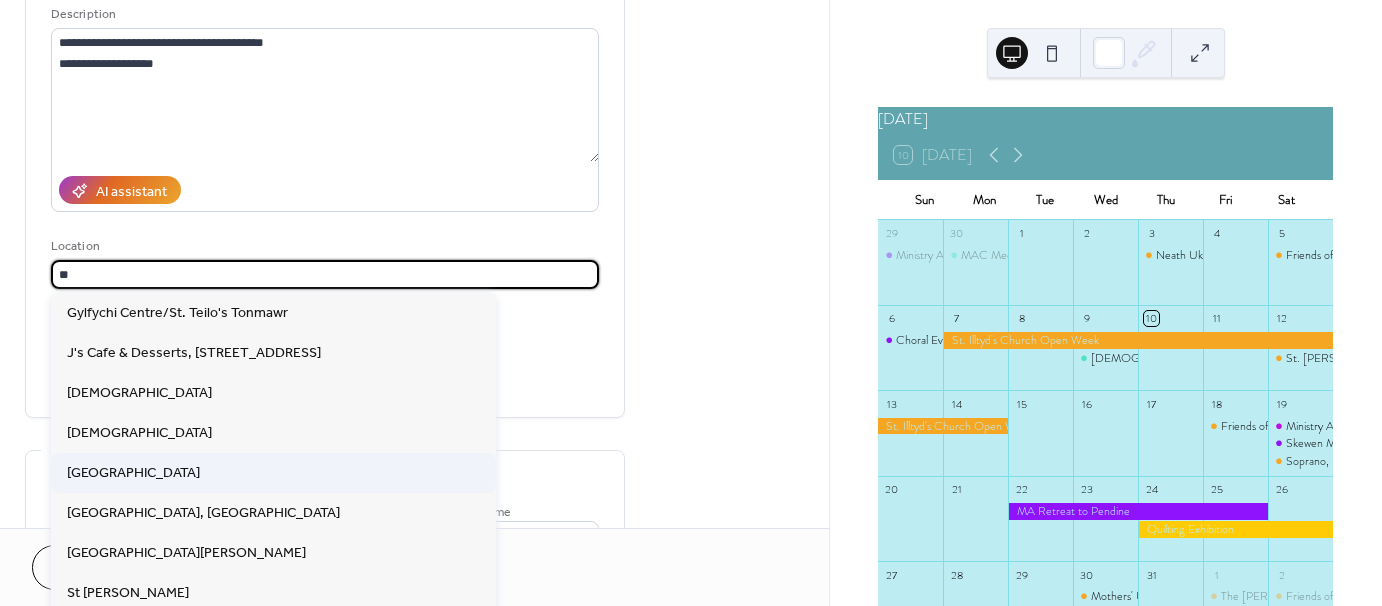 type on "**********" 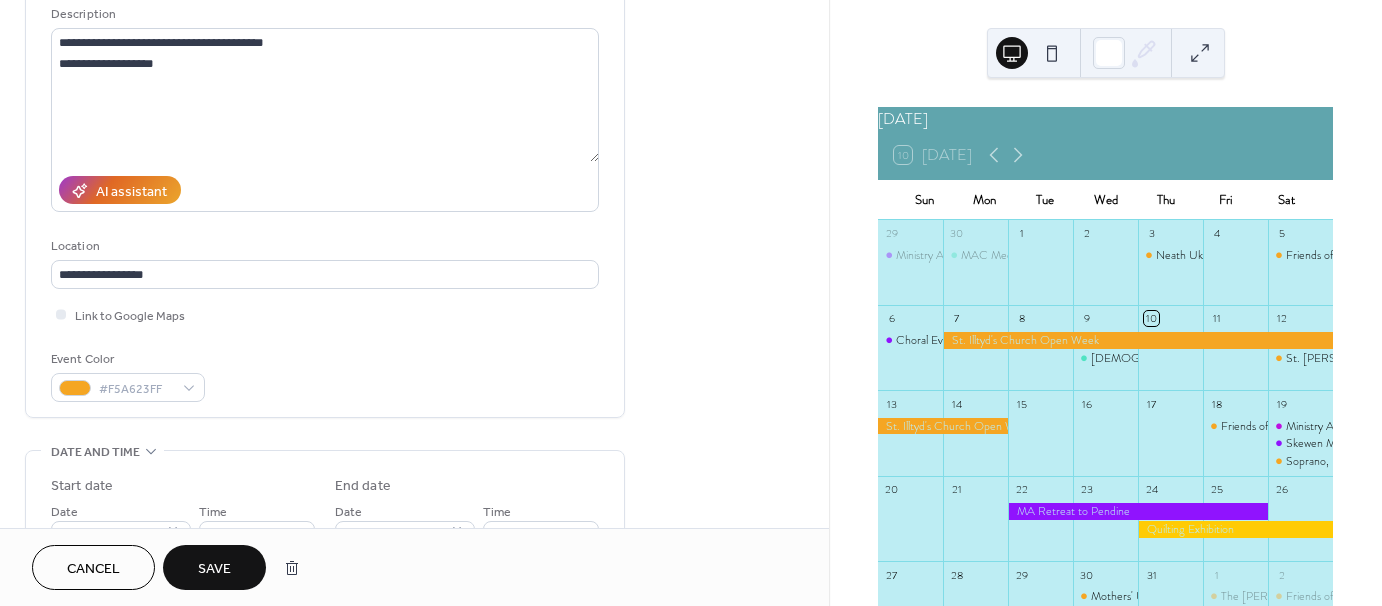 click on "Save" at bounding box center [214, 569] 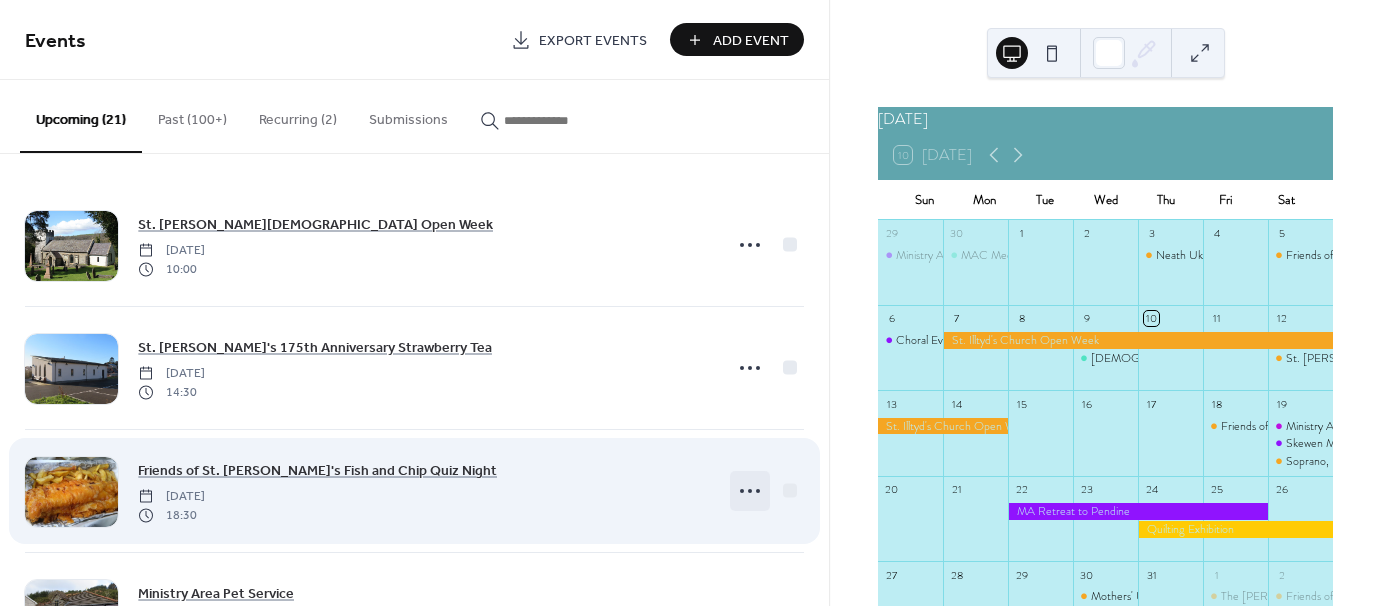 click 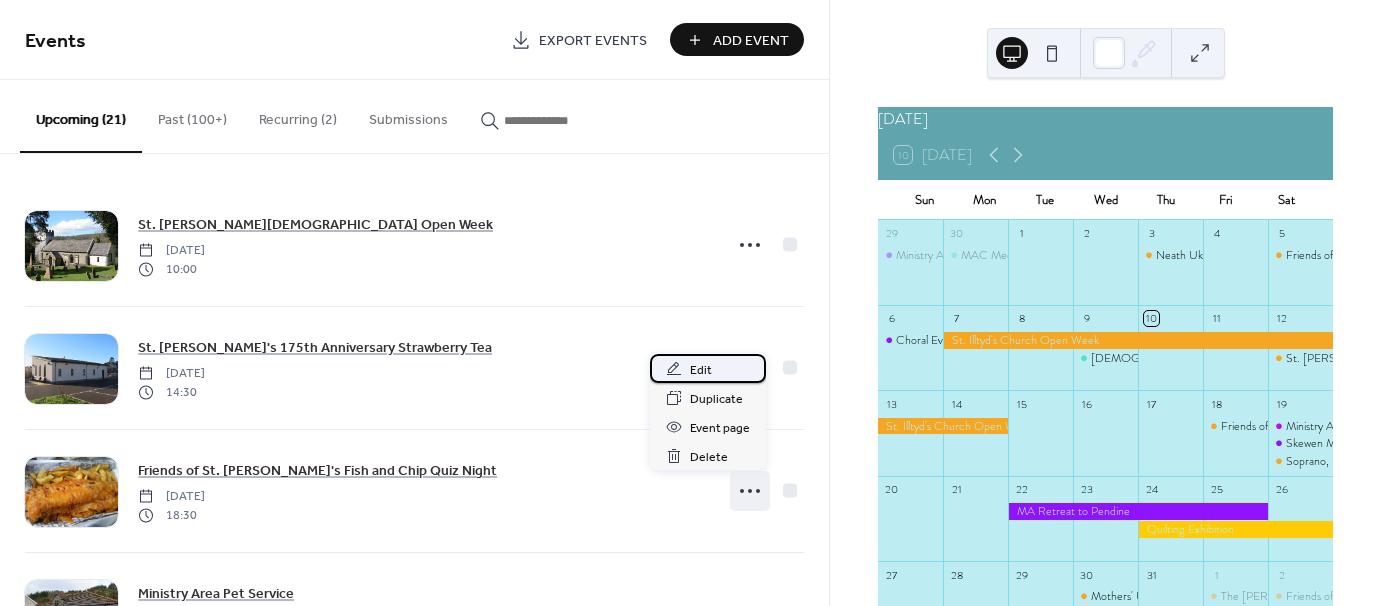click on "Edit" at bounding box center (701, 370) 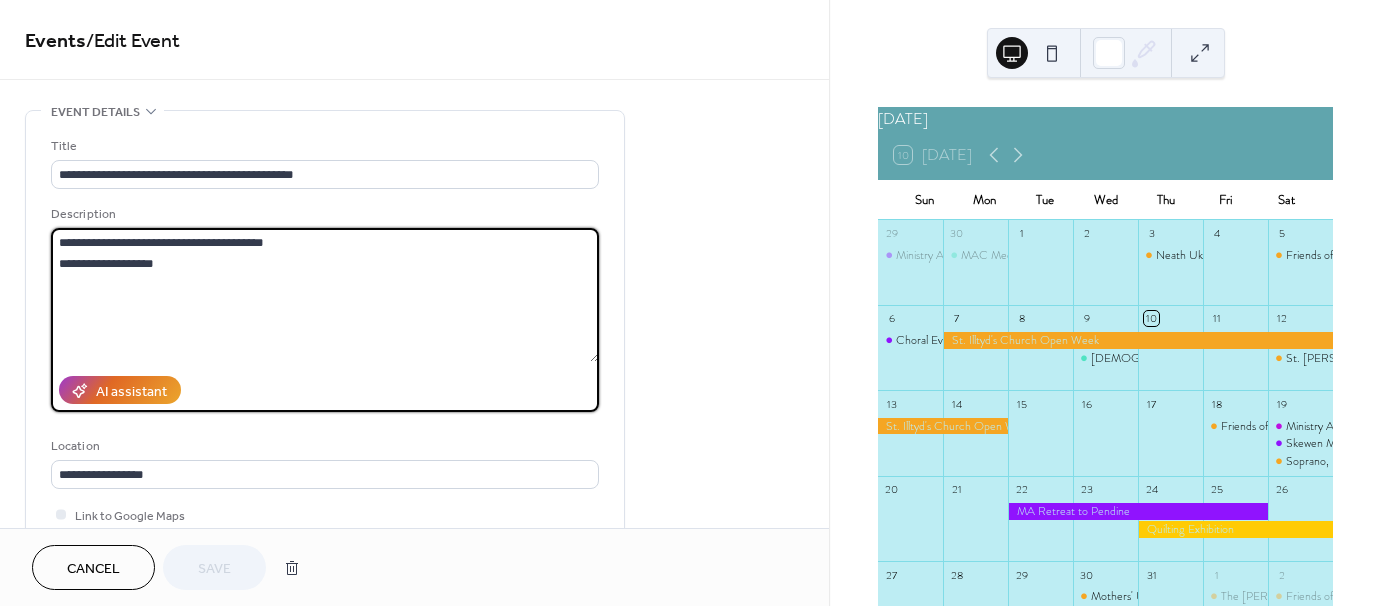 drag, startPoint x: 157, startPoint y: 268, endPoint x: 30, endPoint y: 264, distance: 127.06297 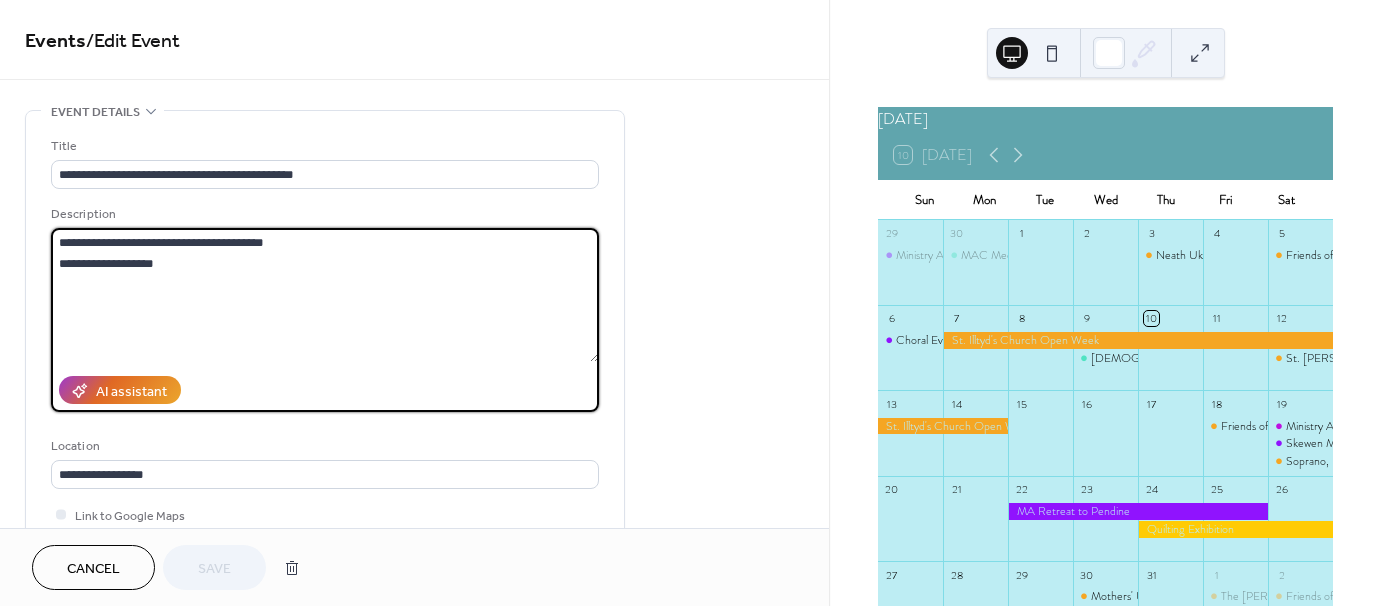 click on "**********" at bounding box center (325, 364) 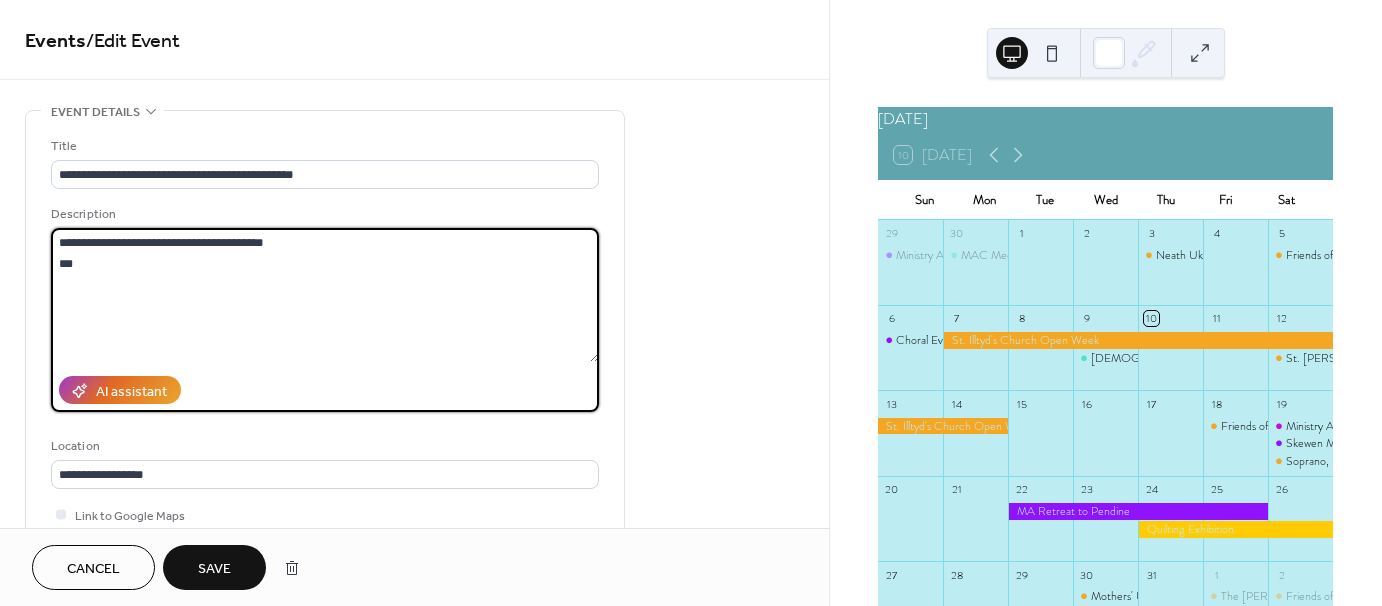 click on "**********" at bounding box center (325, 295) 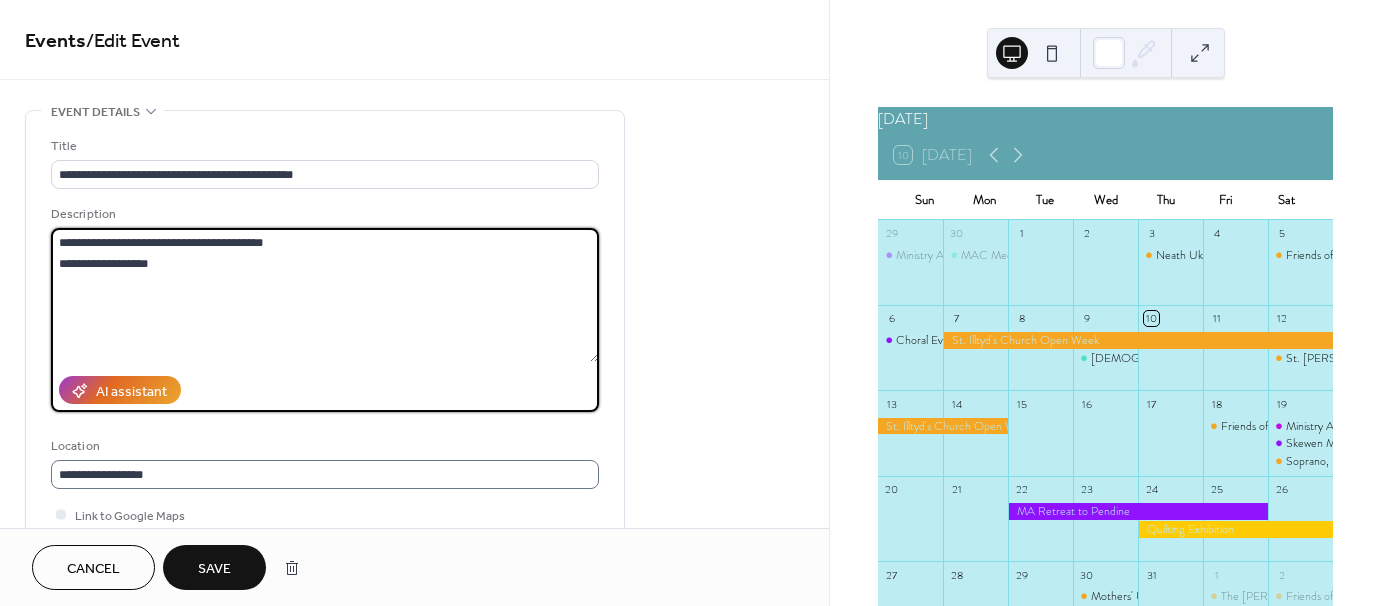 scroll, scrollTop: 1, scrollLeft: 0, axis: vertical 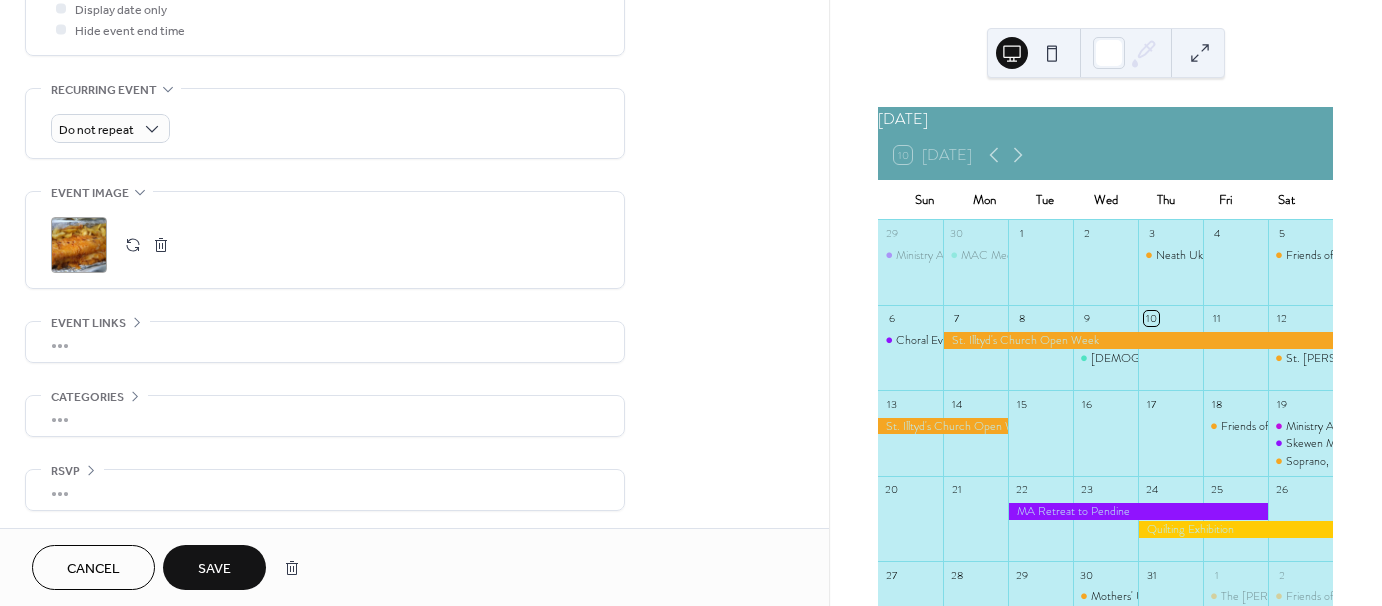 type on "**********" 